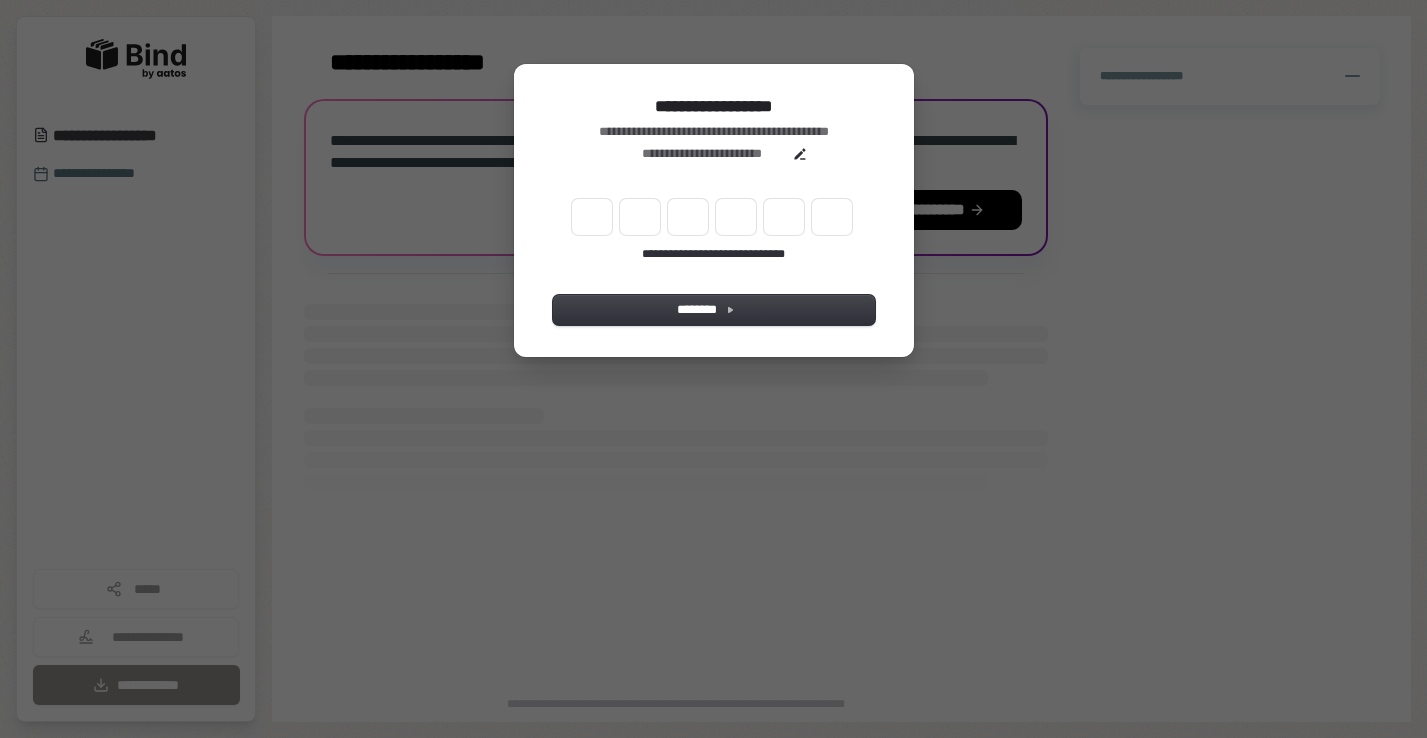 scroll, scrollTop: 0, scrollLeft: 0, axis: both 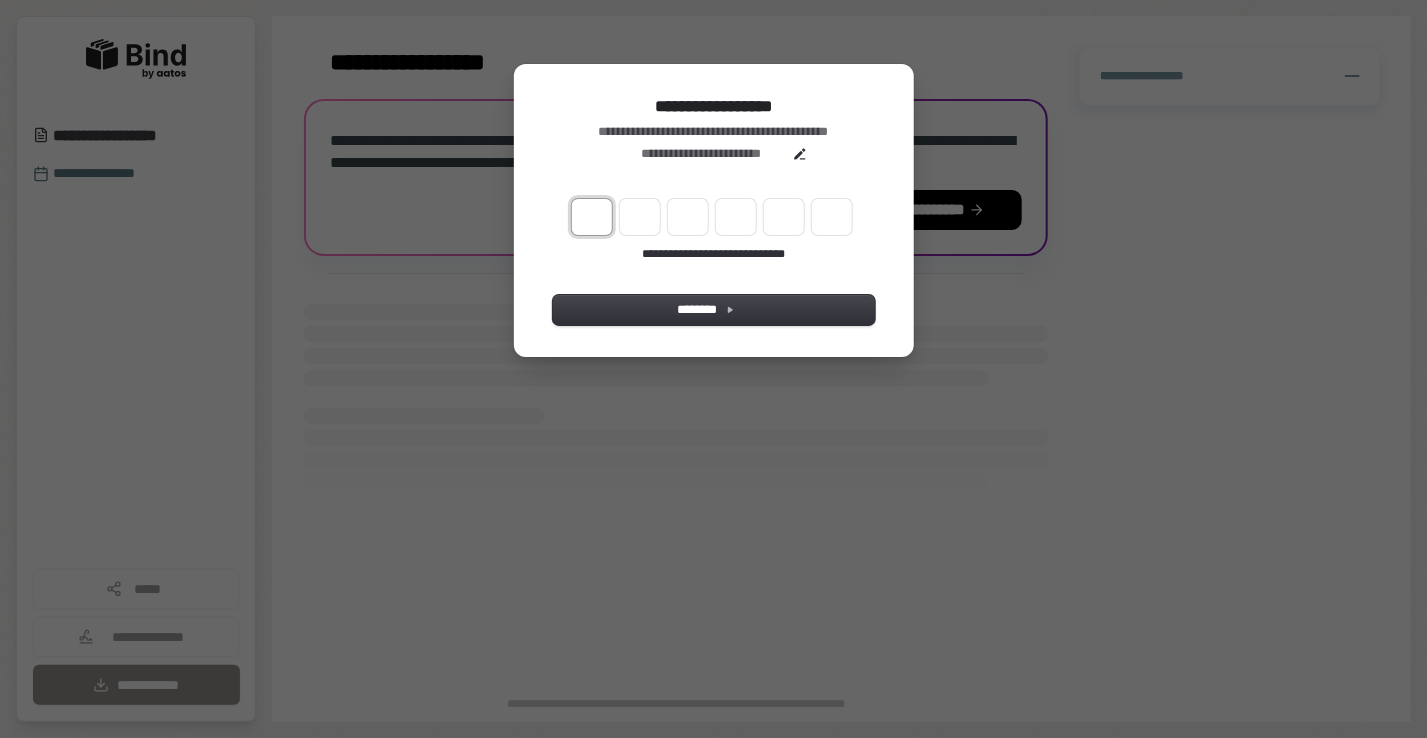 type on "*" 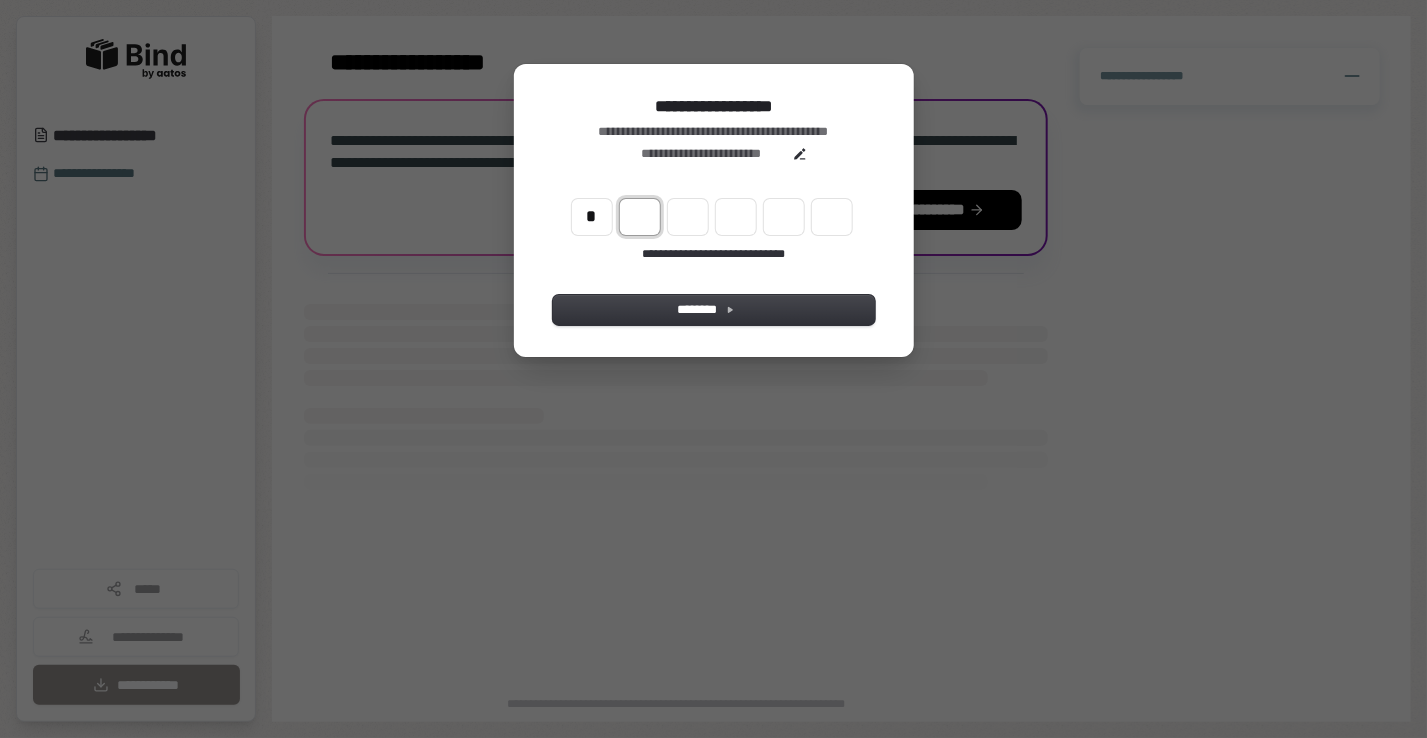 type on "*" 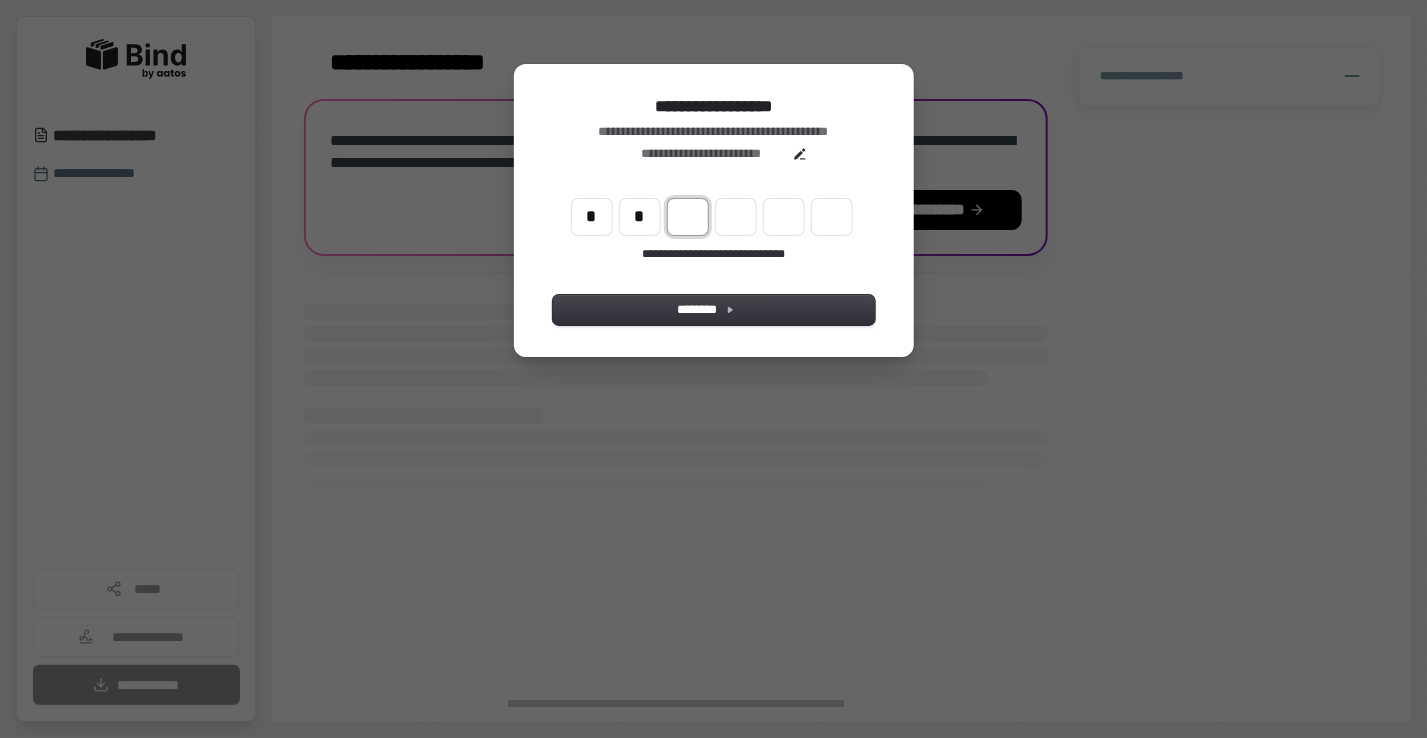 type on "**" 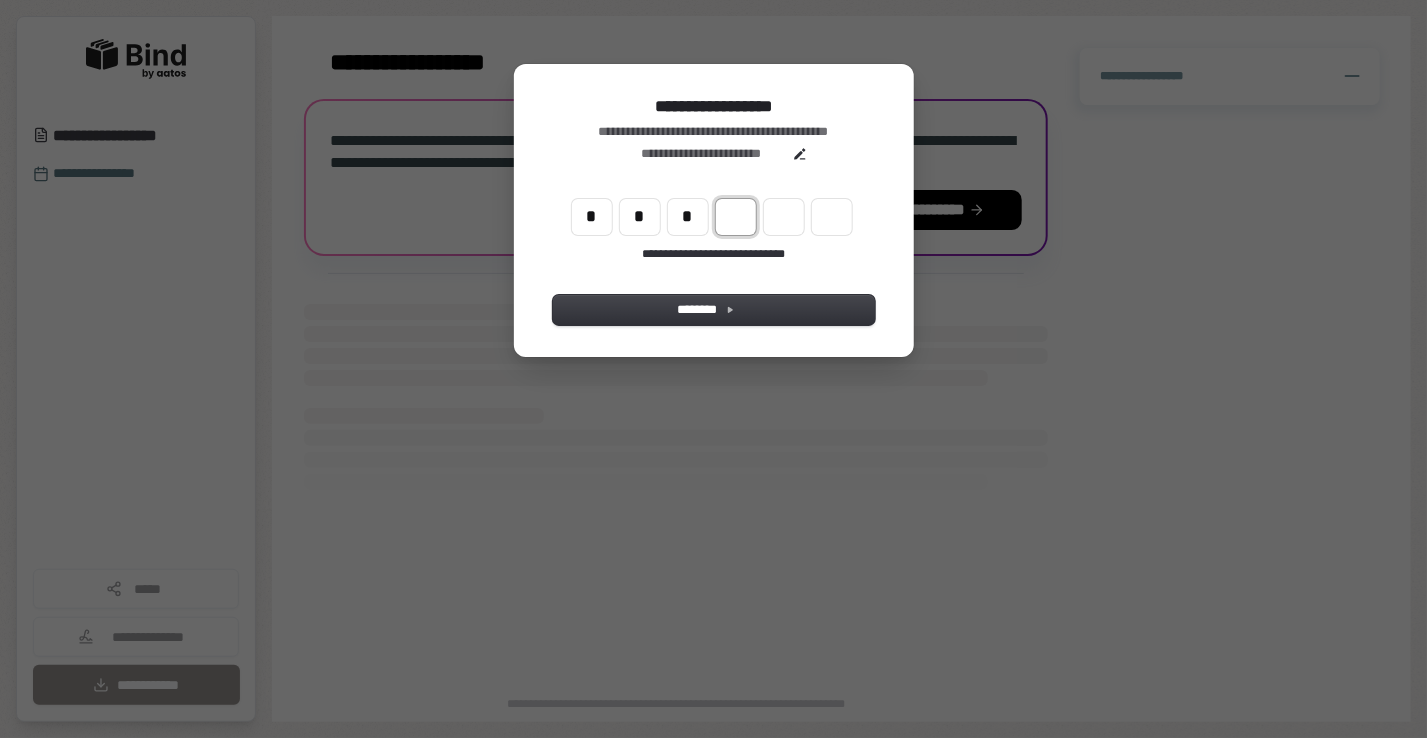 type on "***" 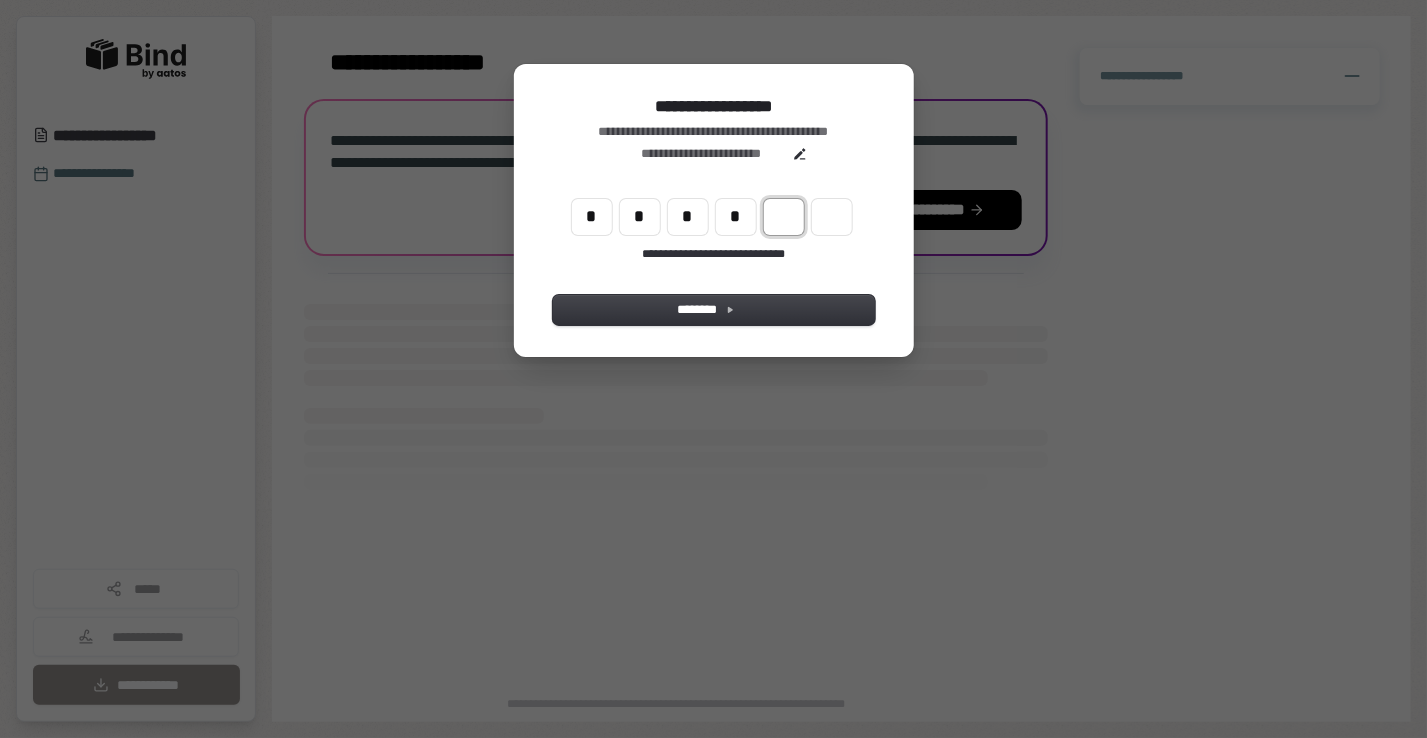 type on "****" 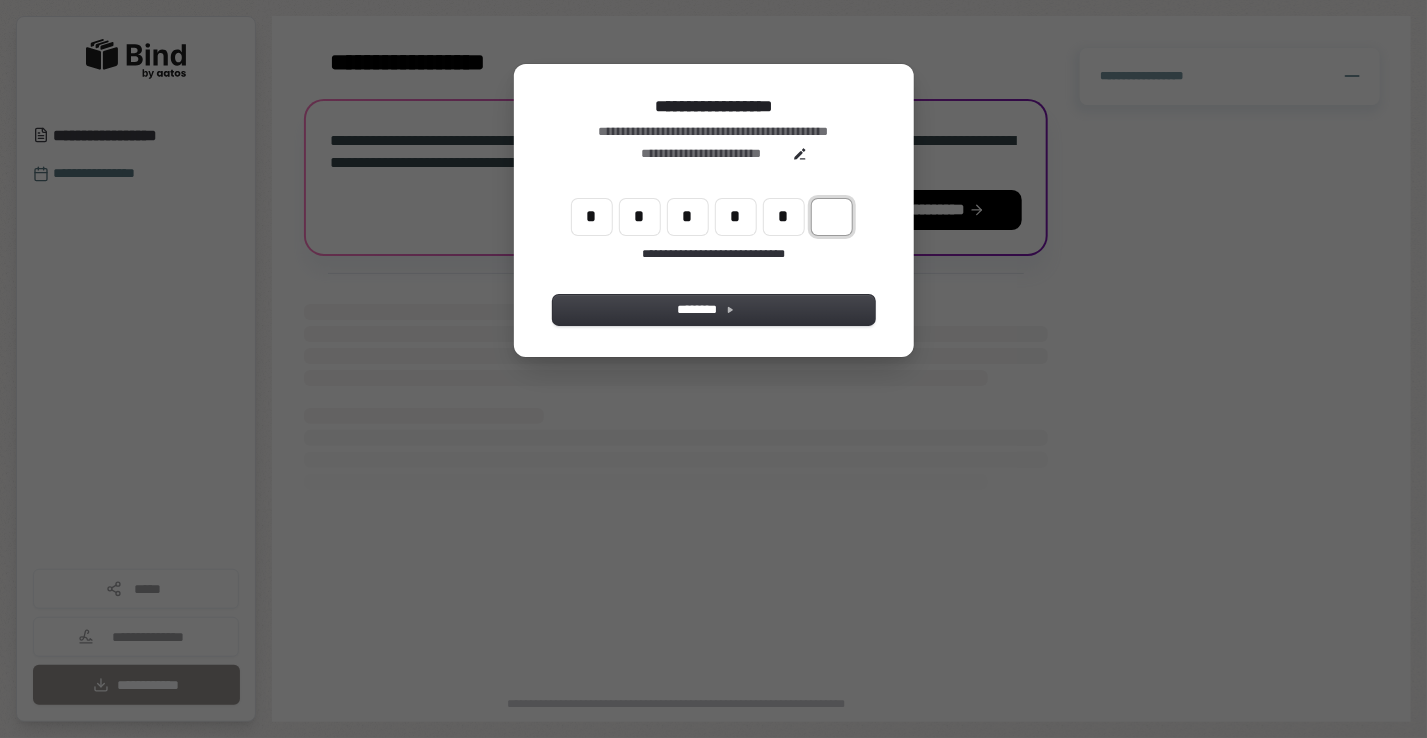 type on "******" 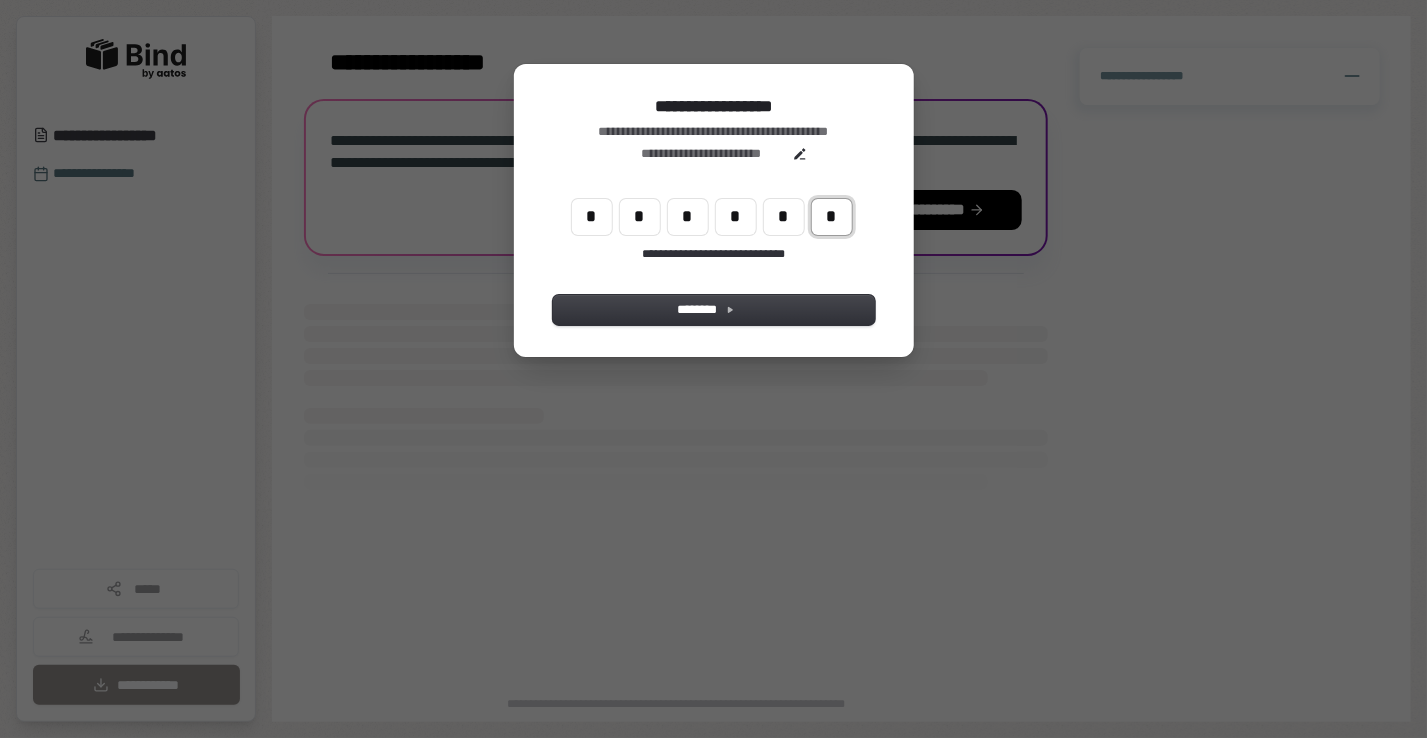 type on "*" 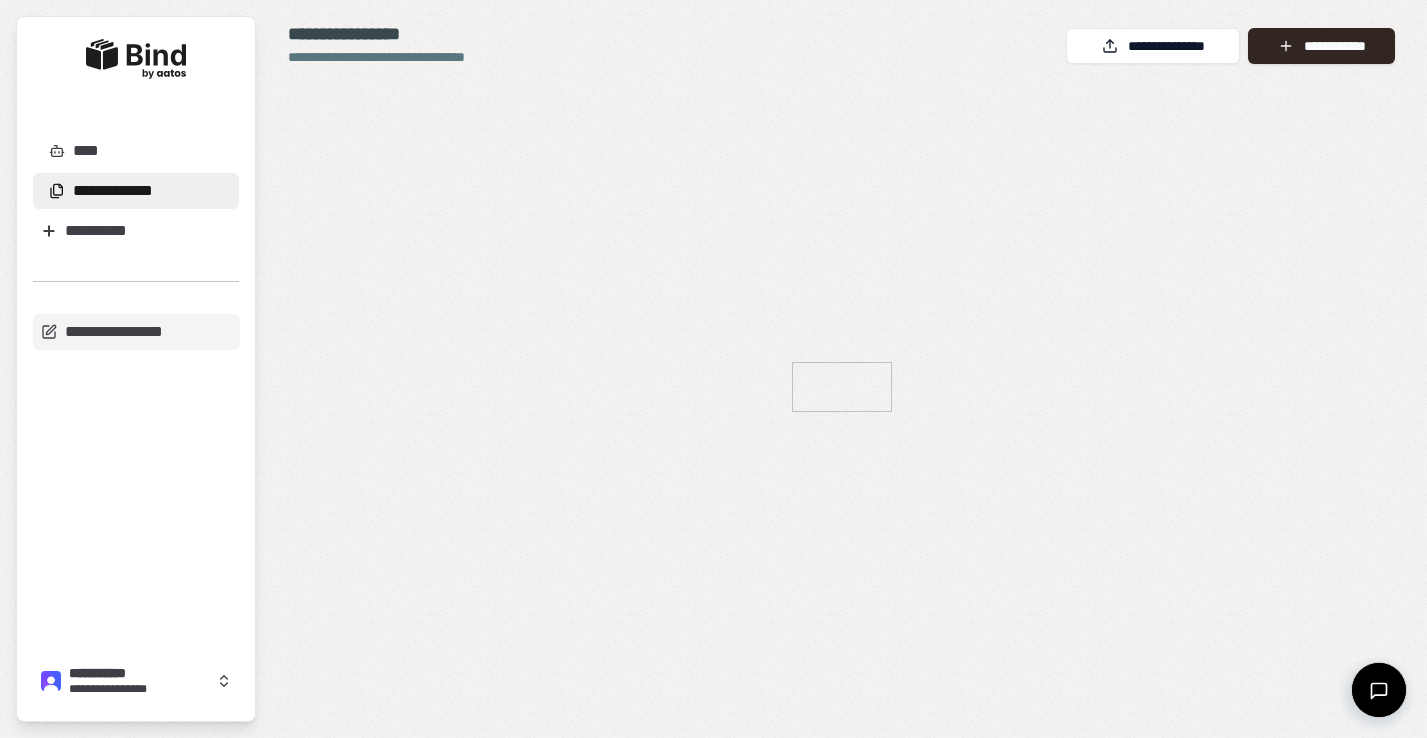 scroll, scrollTop: 0, scrollLeft: 0, axis: both 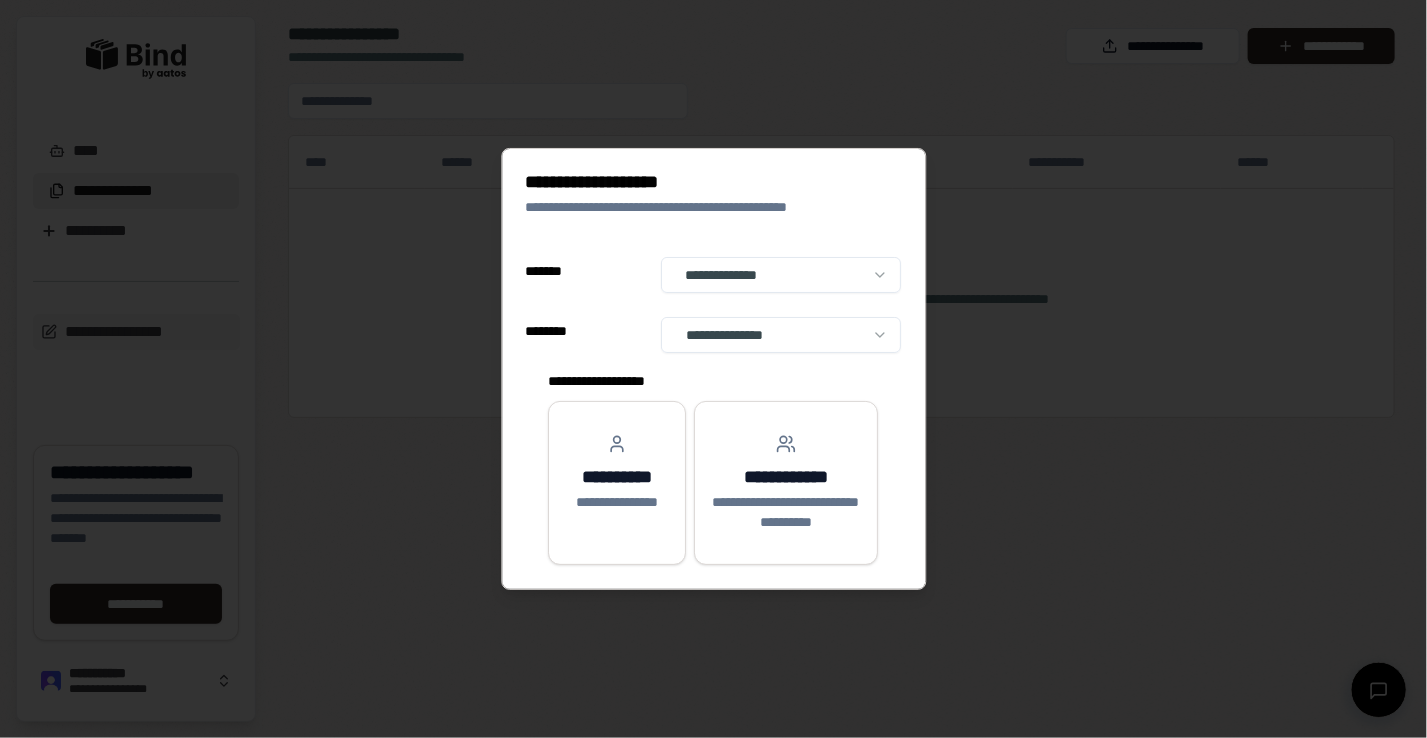 select on "**" 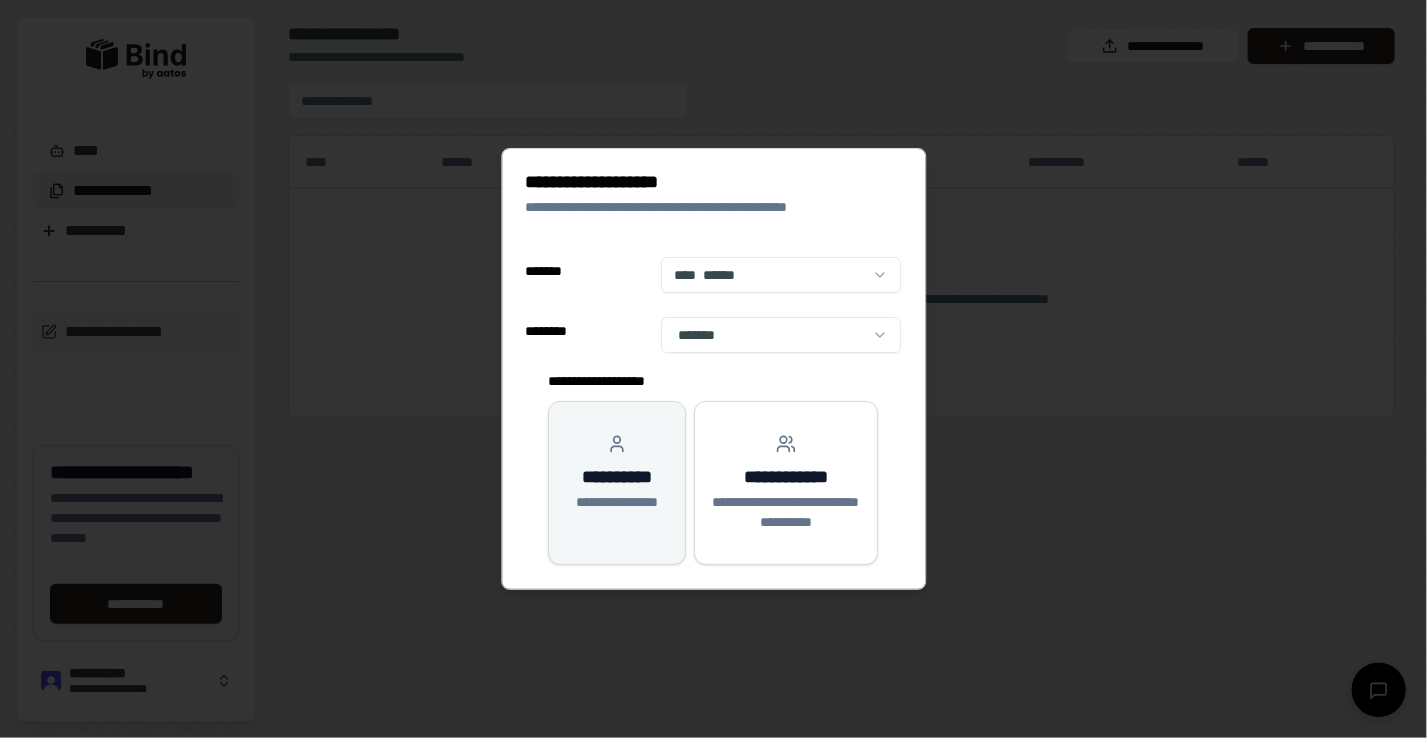 click on "**********" at bounding box center [617, 477] 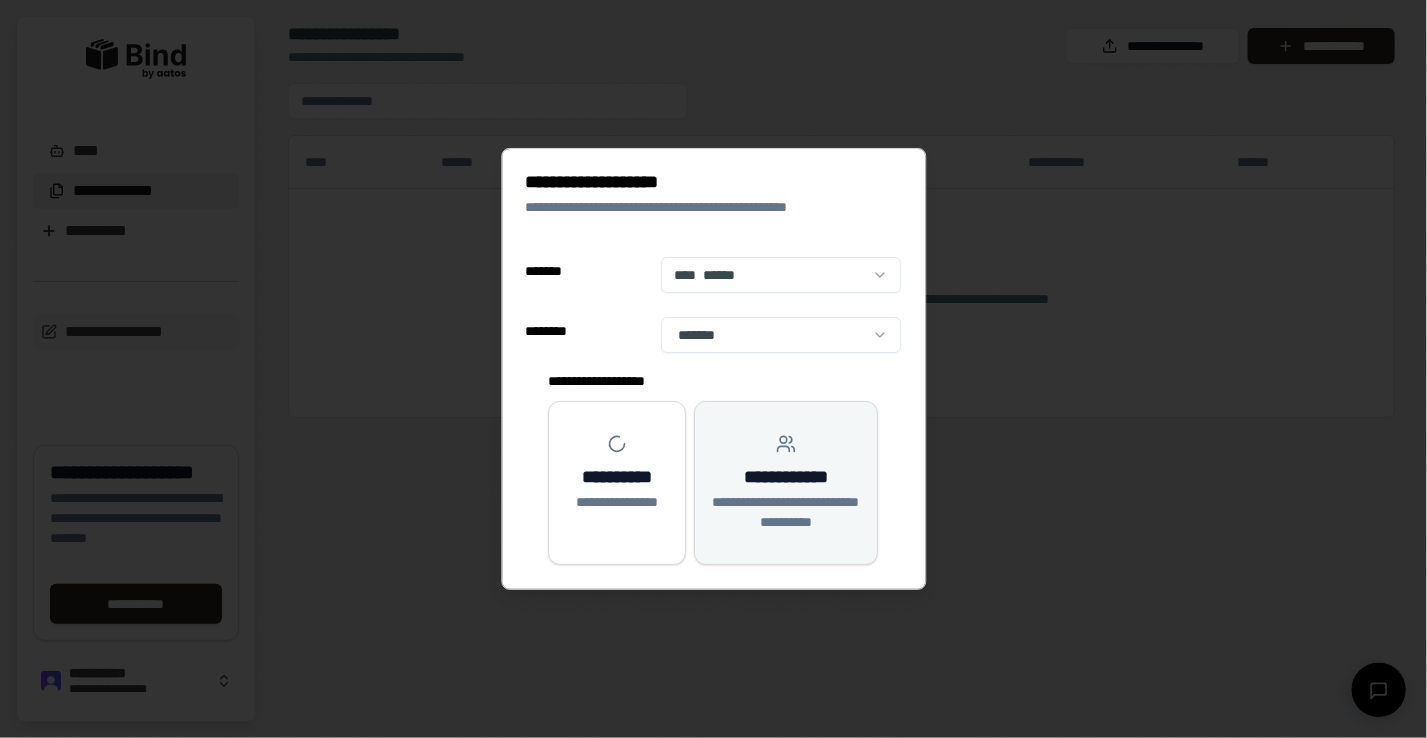 click on "**********" at bounding box center (786, 483) 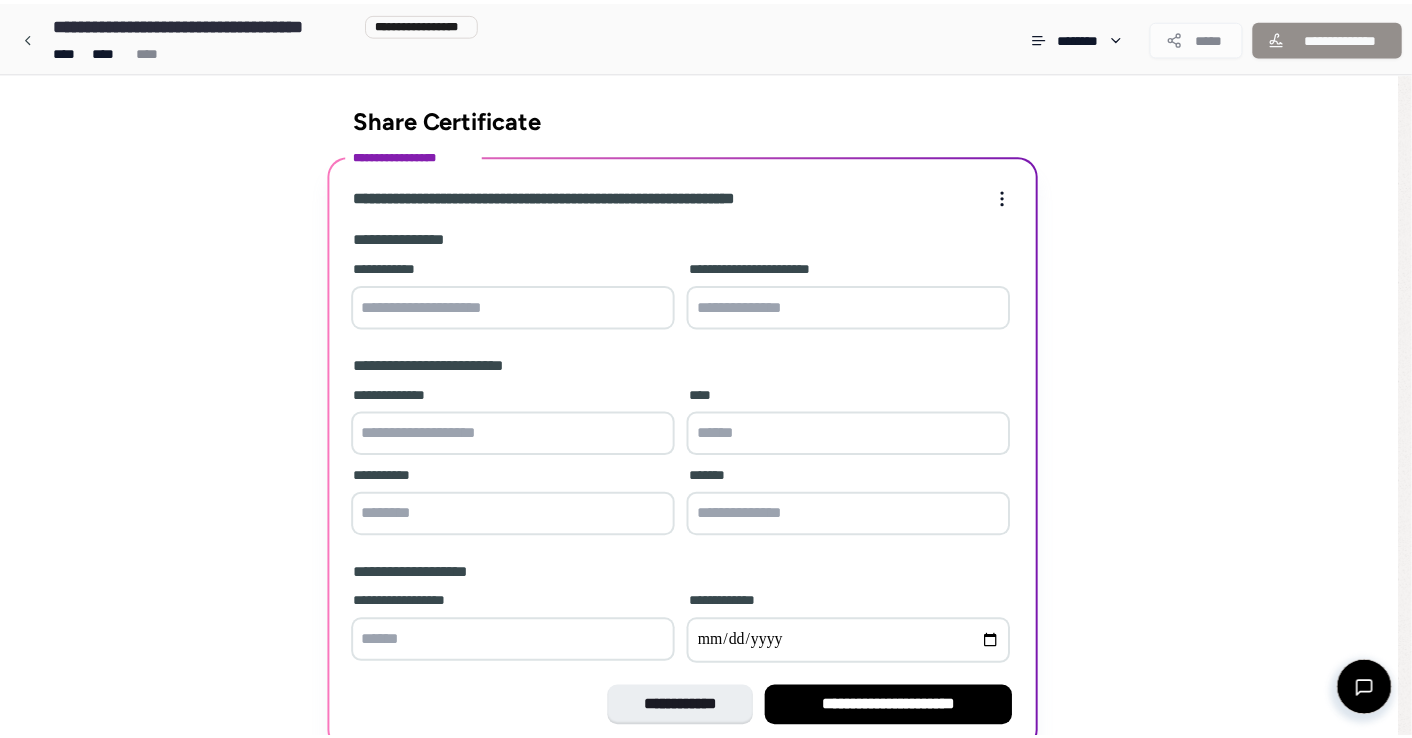 scroll, scrollTop: 93, scrollLeft: 0, axis: vertical 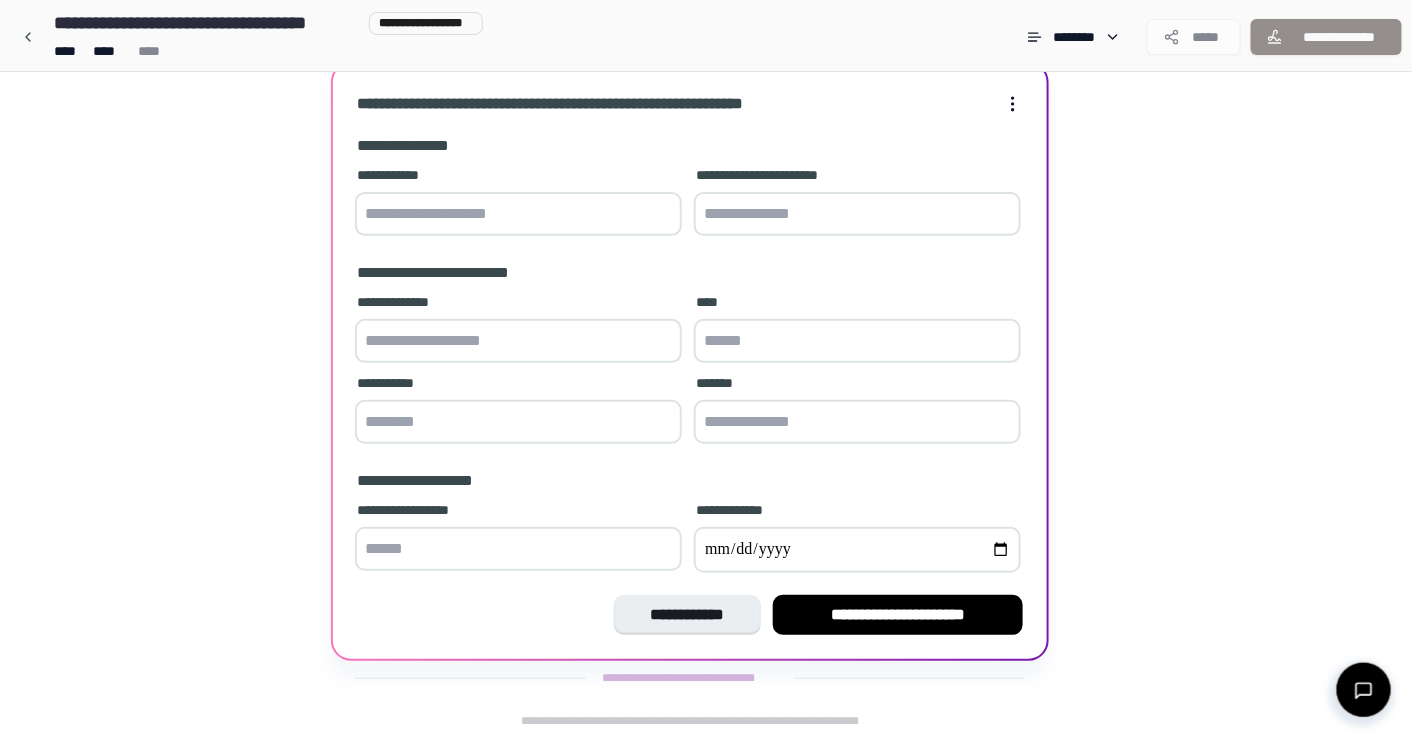 click at bounding box center (518, 214) 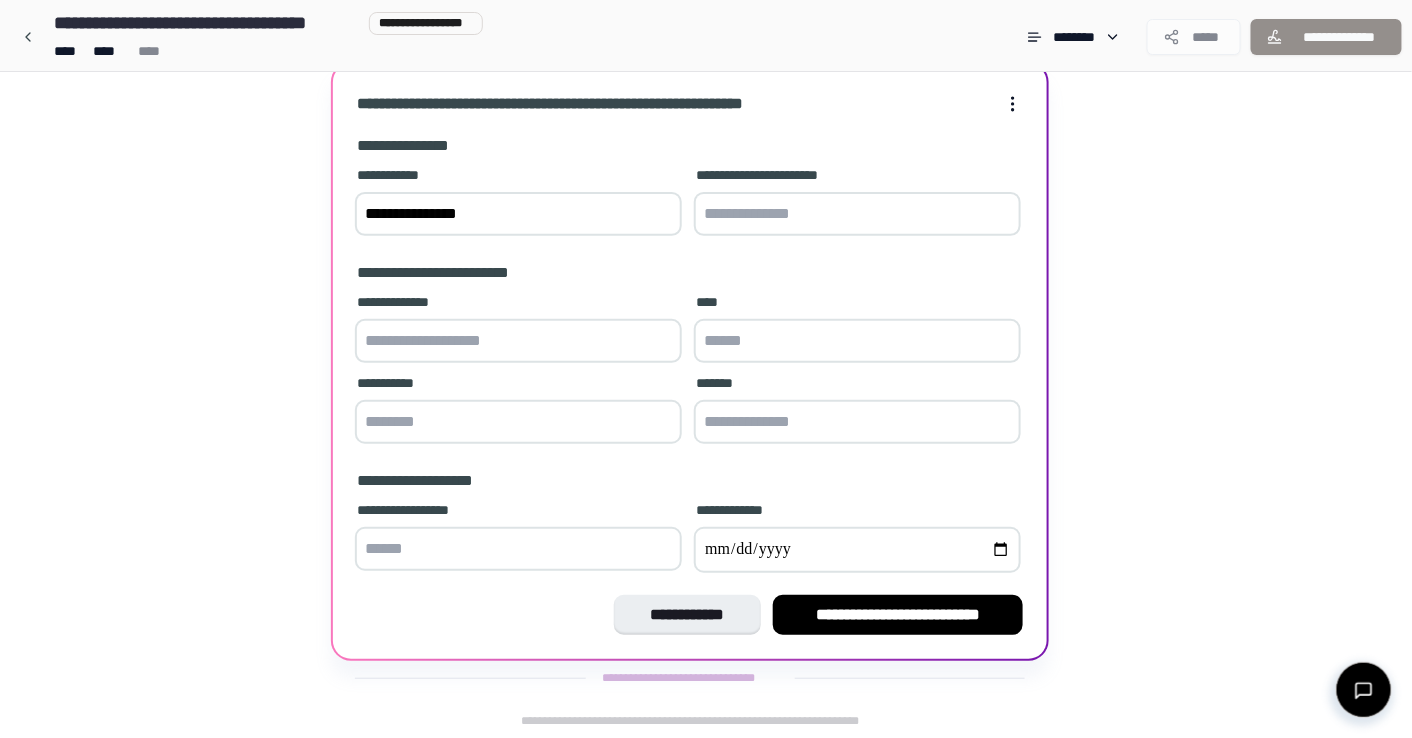 type on "**********" 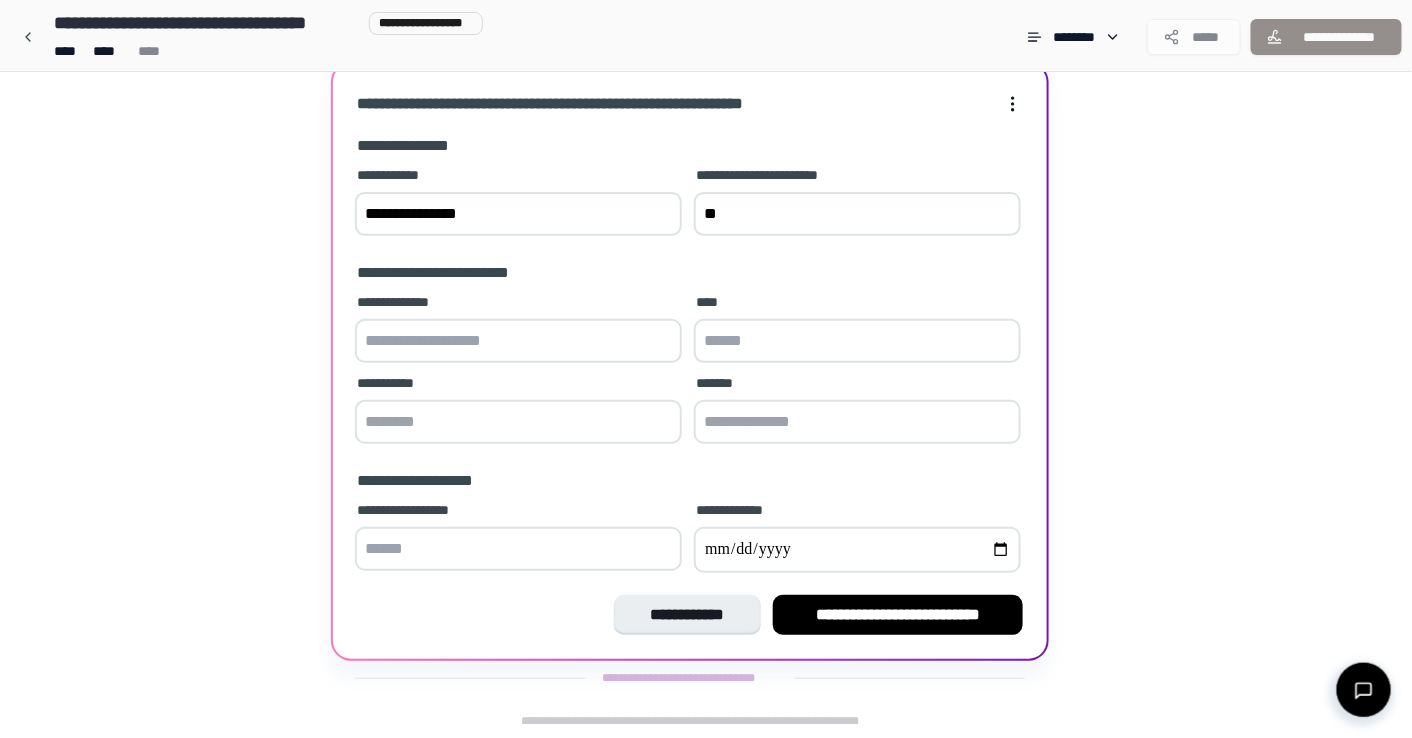 type on "*" 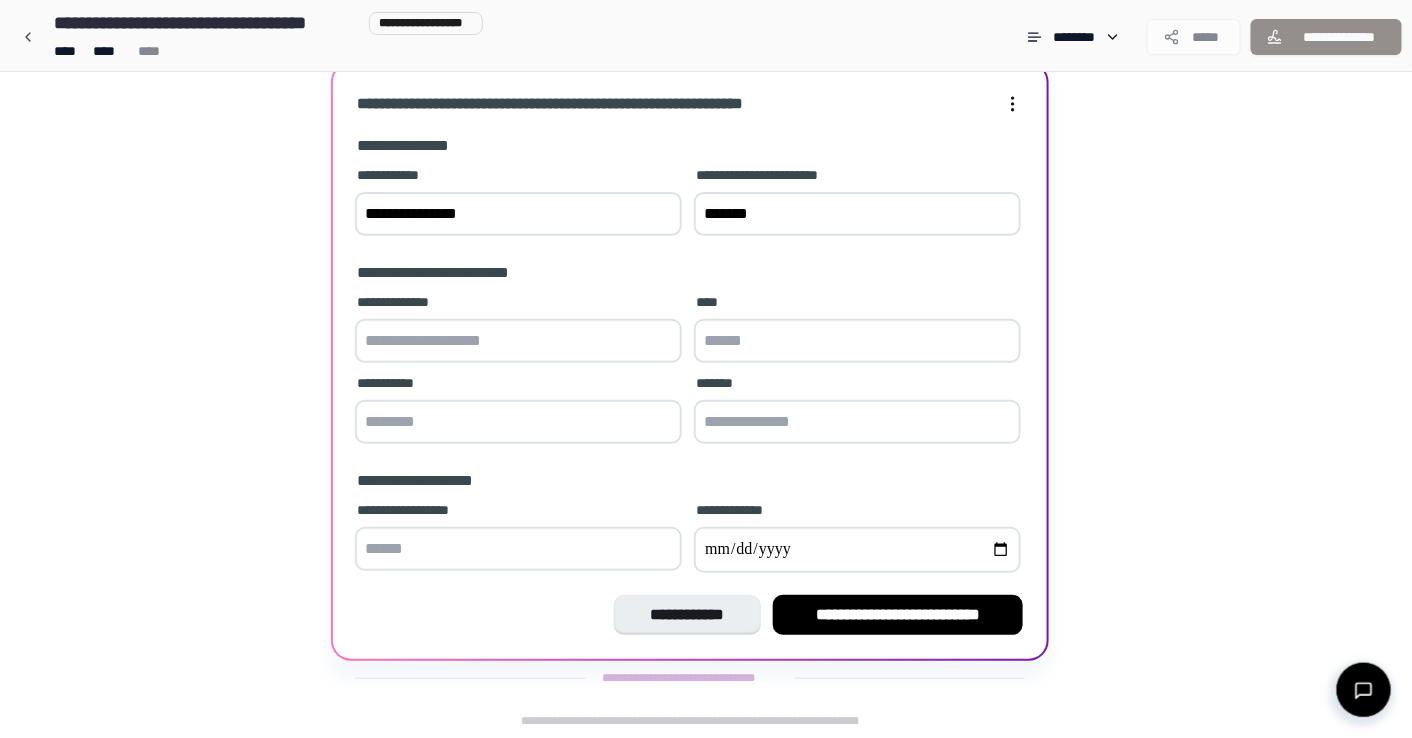 type on "*******" 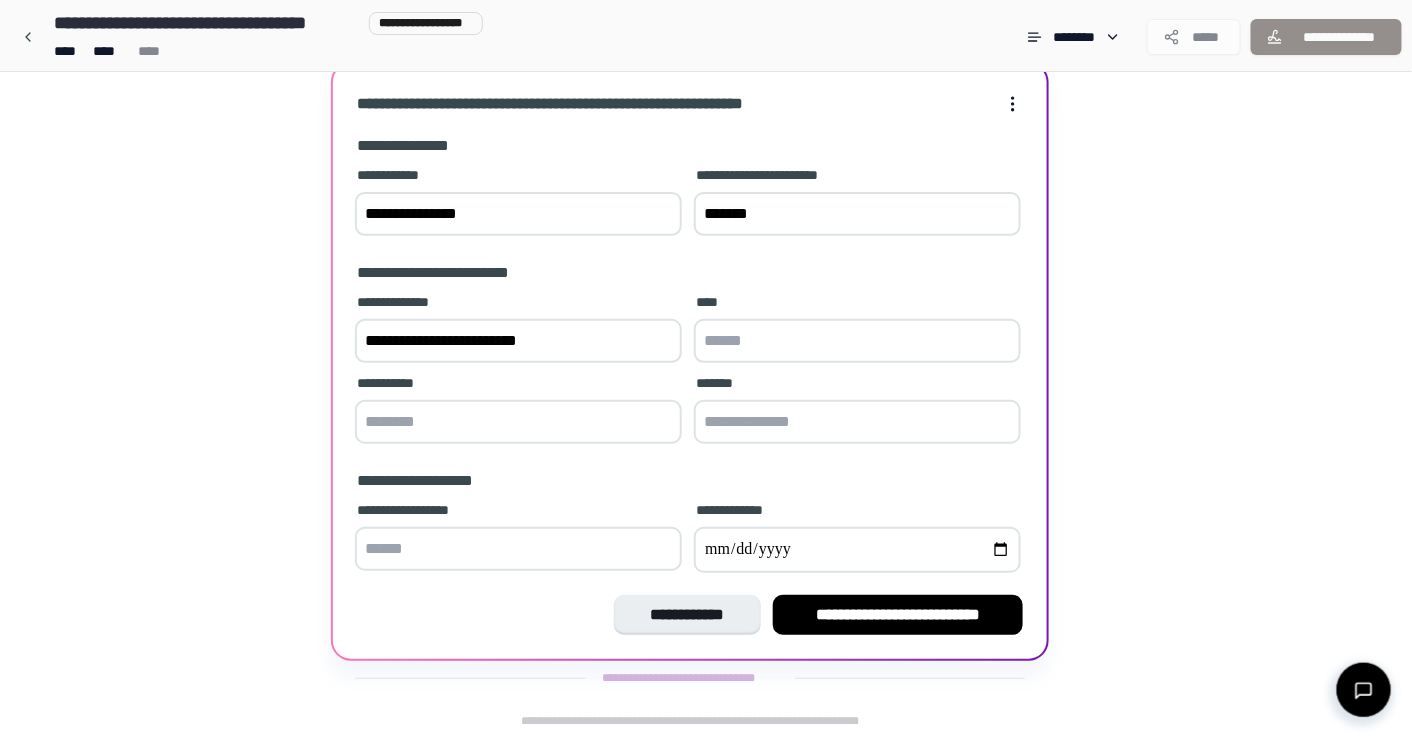 type on "**********" 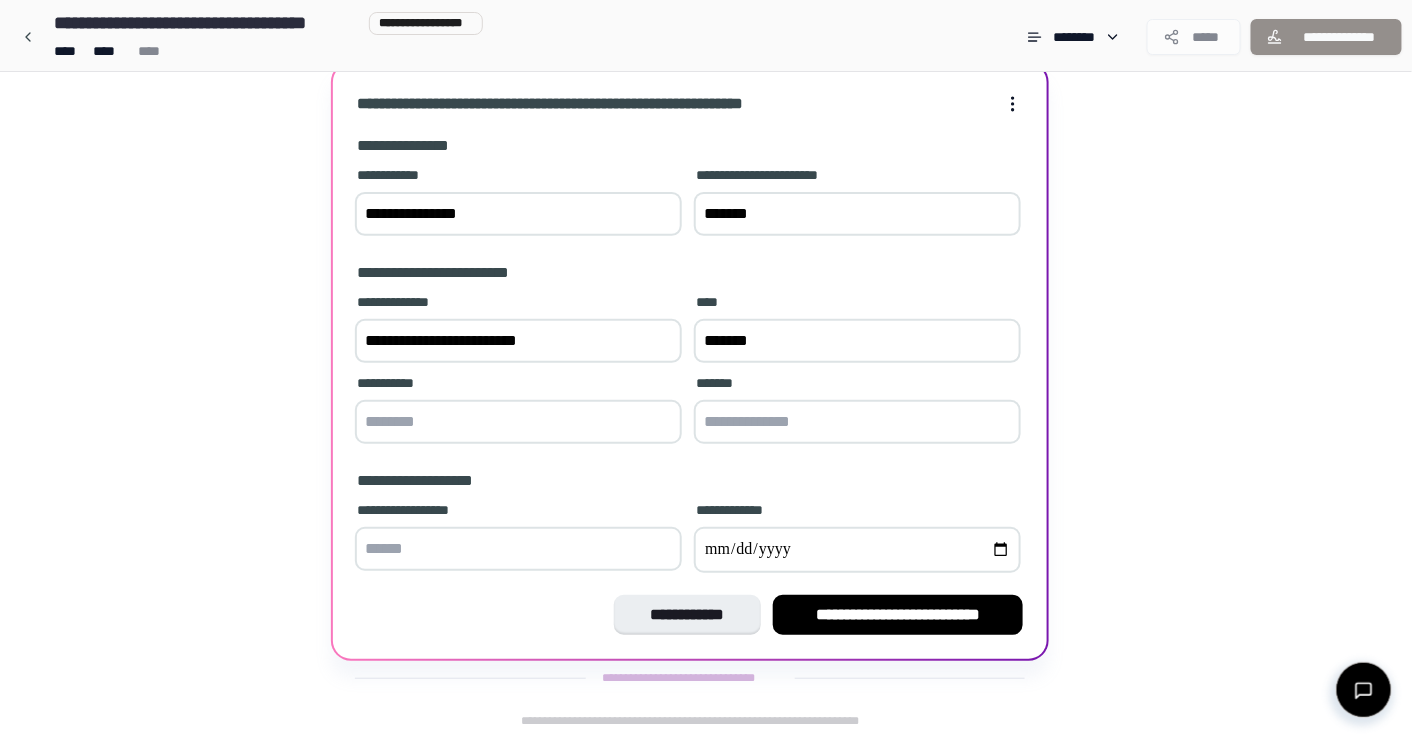 type on "*******" 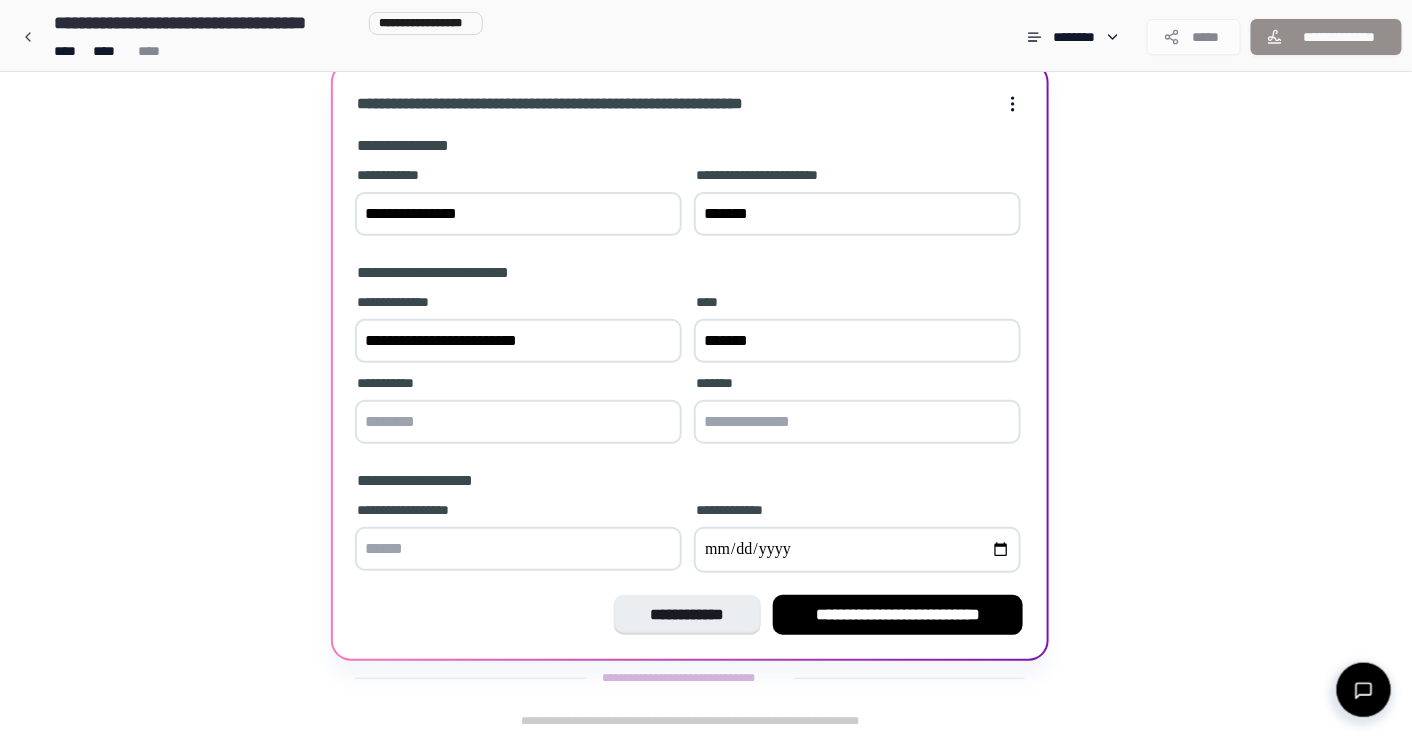 click at bounding box center (518, 549) 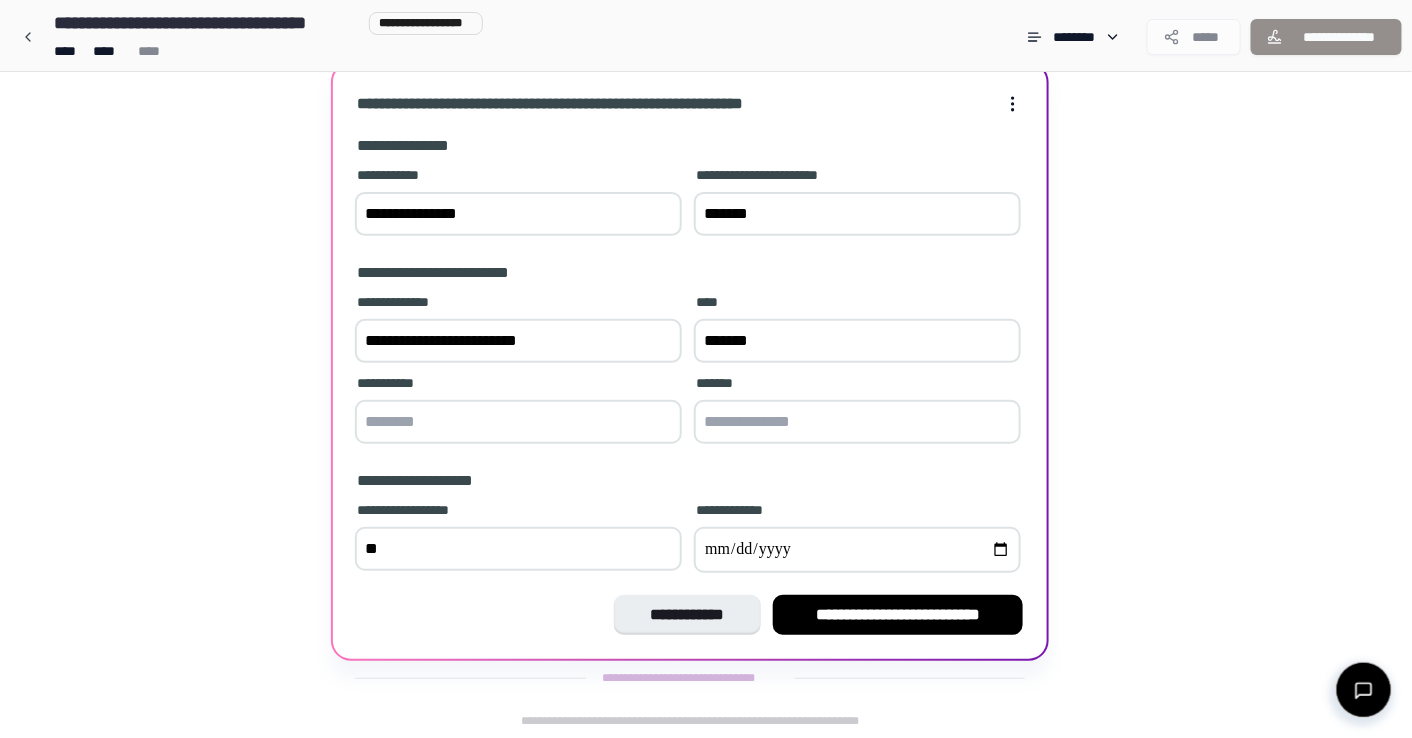 type on "**" 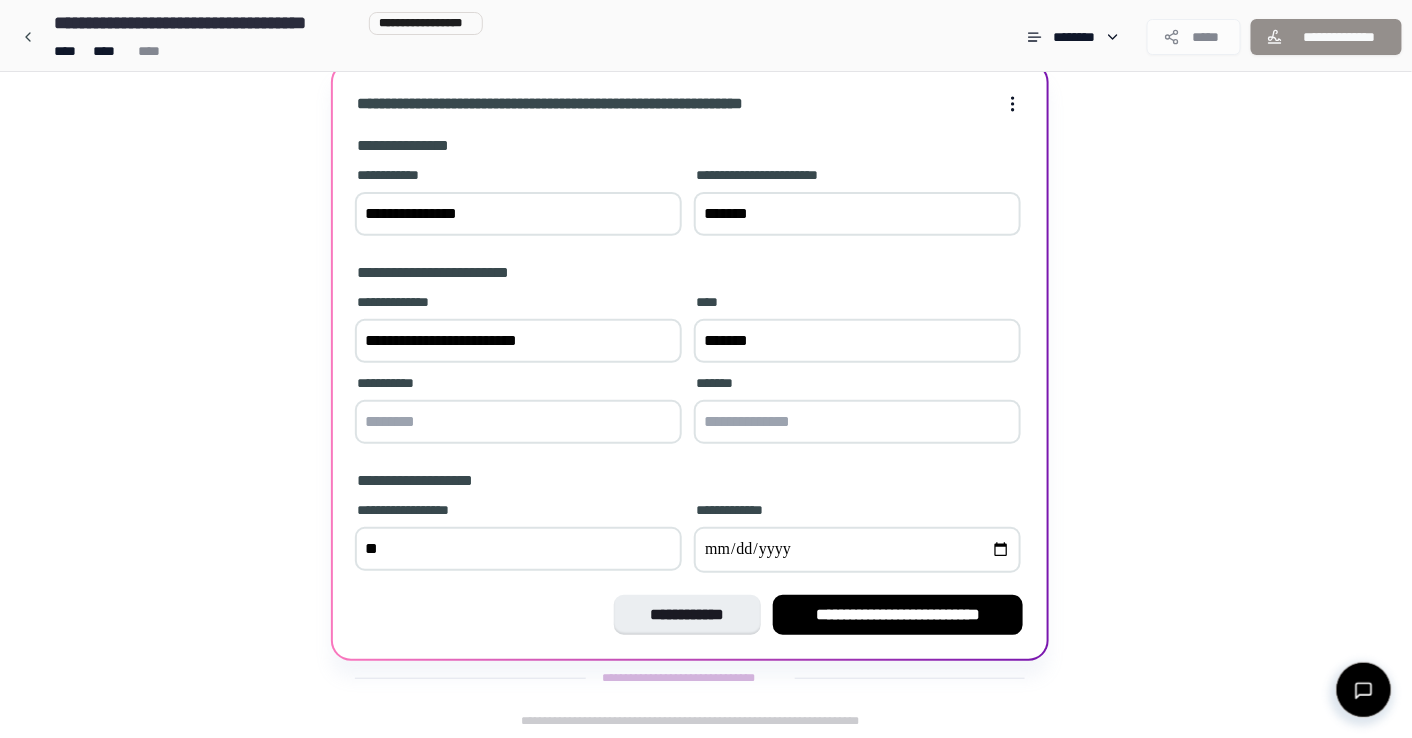 click on "**********" at bounding box center (857, 550) 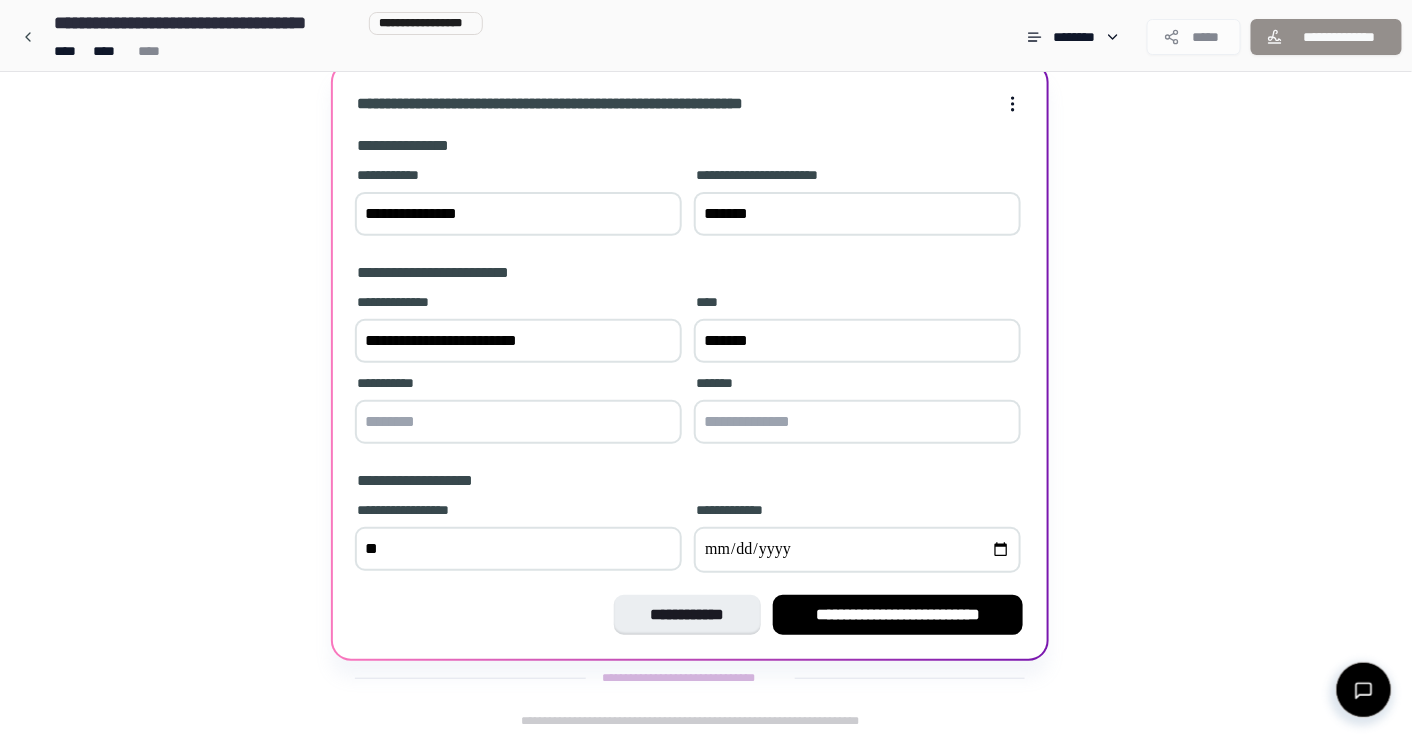 type on "**********" 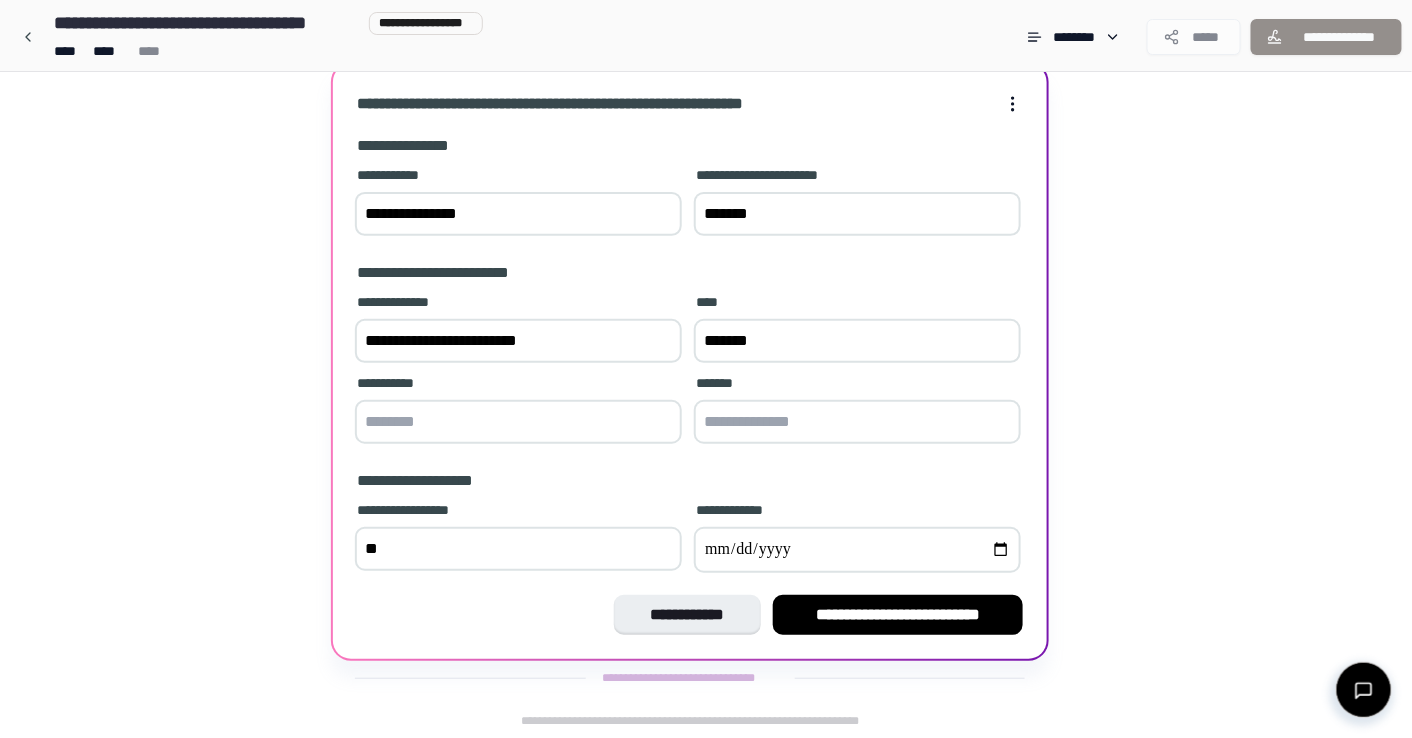 click on "**********" at bounding box center [857, 550] 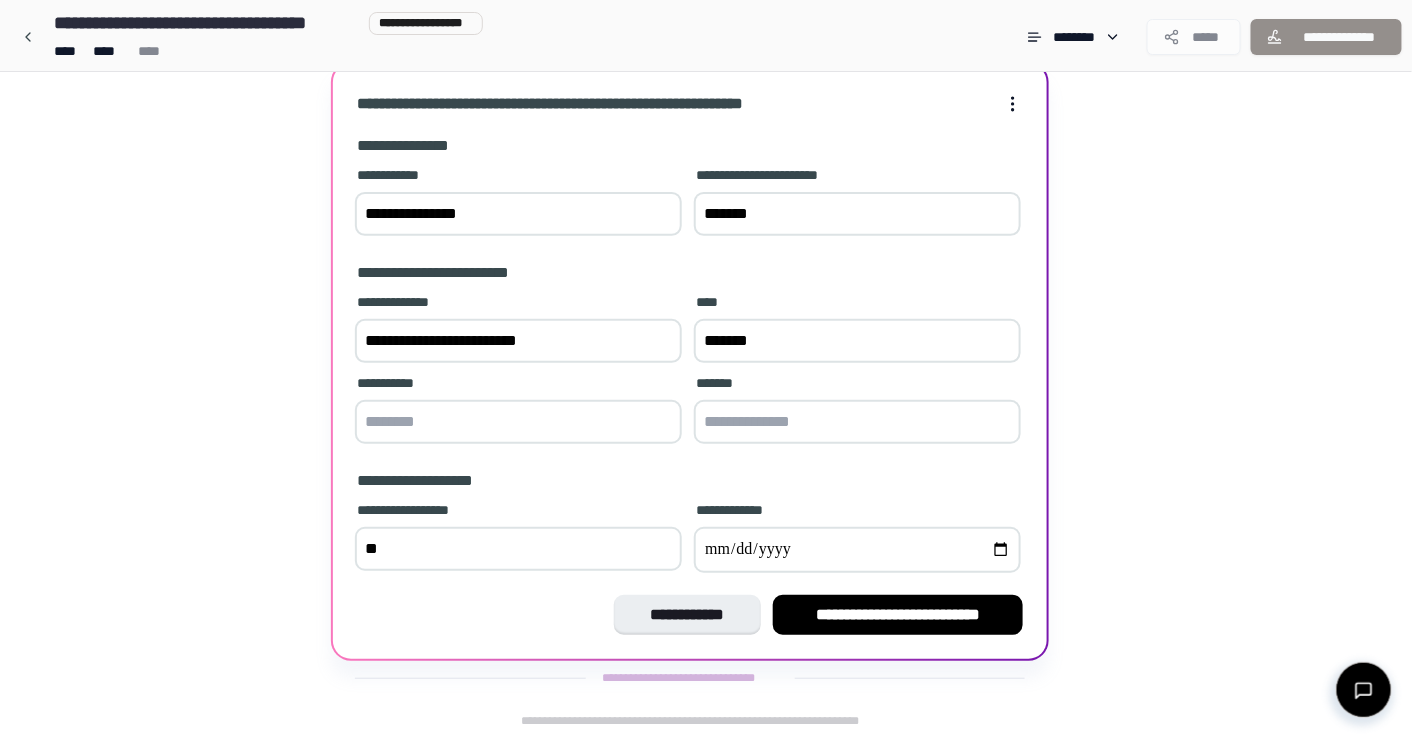 type on "**********" 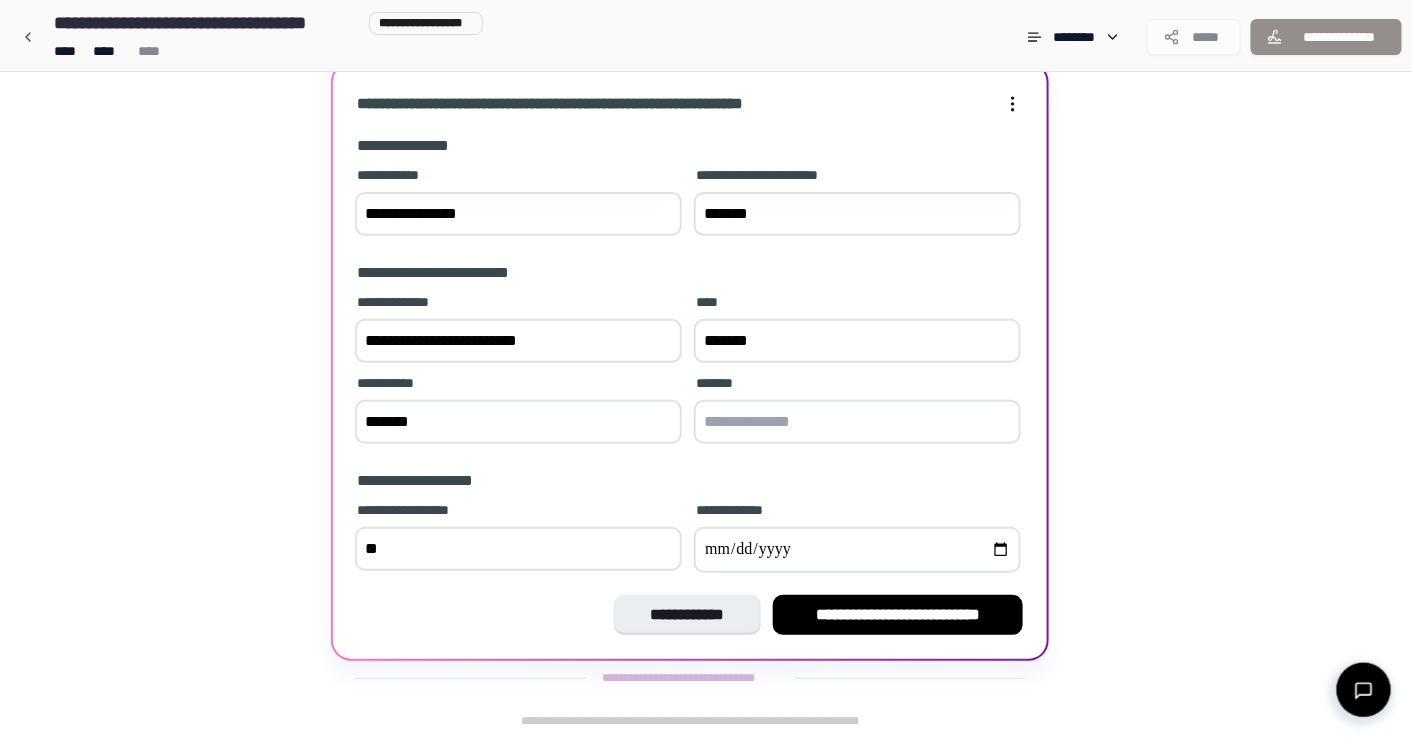 type on "*******" 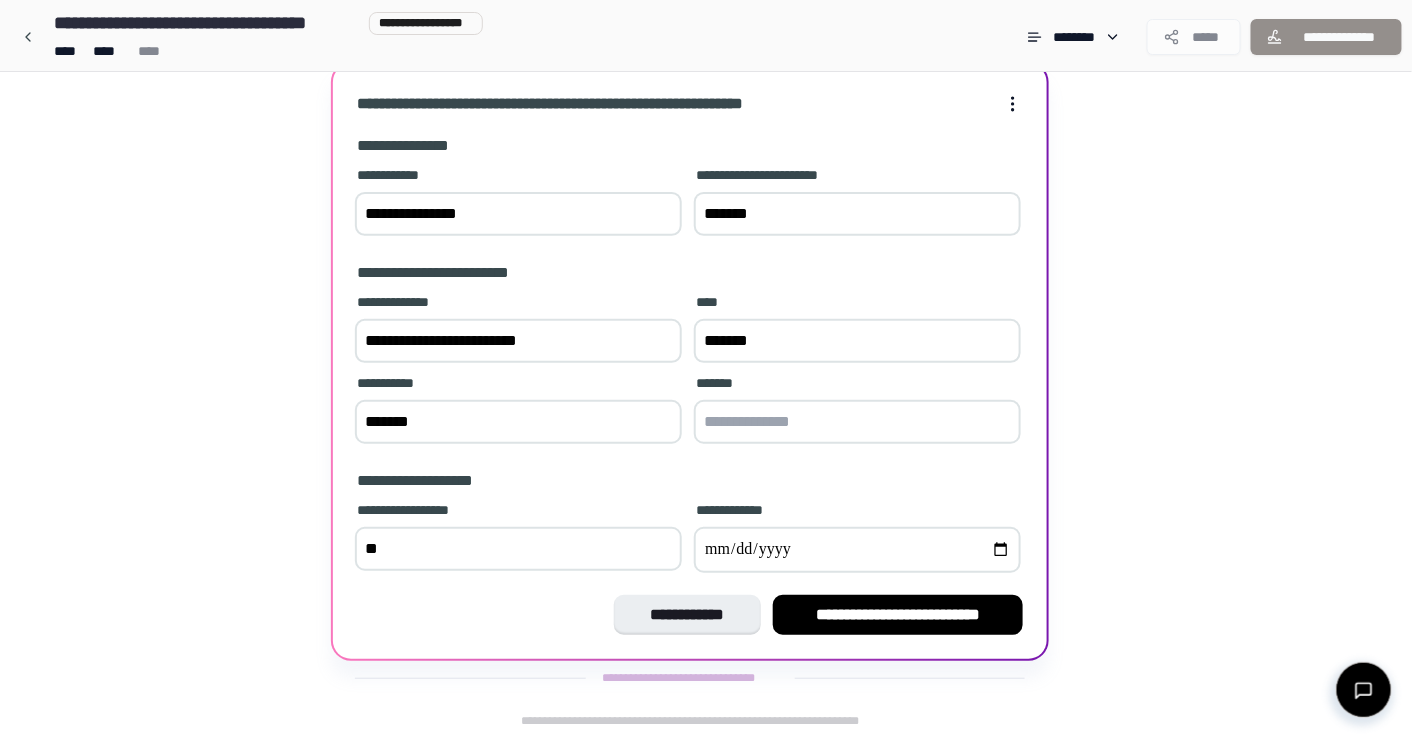 click on "*******" at bounding box center (857, 341) 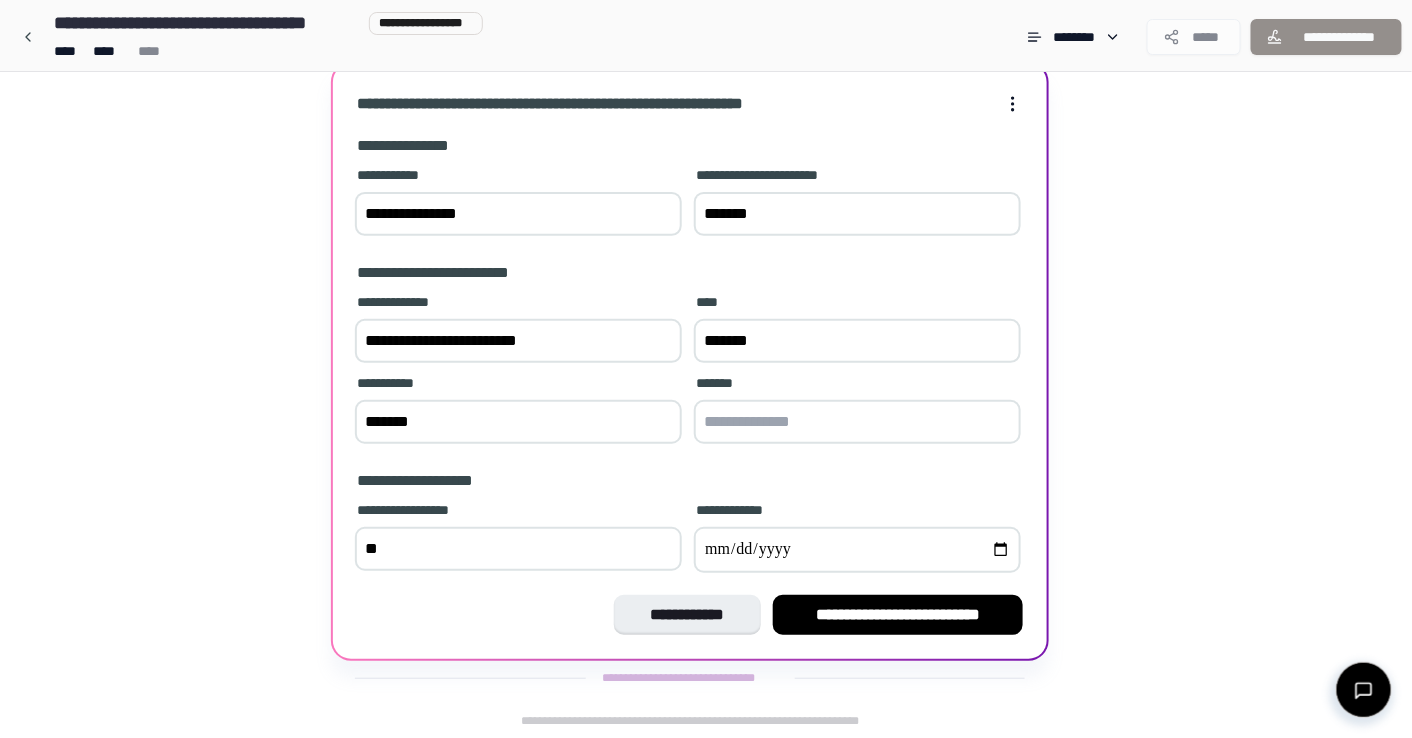 click at bounding box center (857, 422) 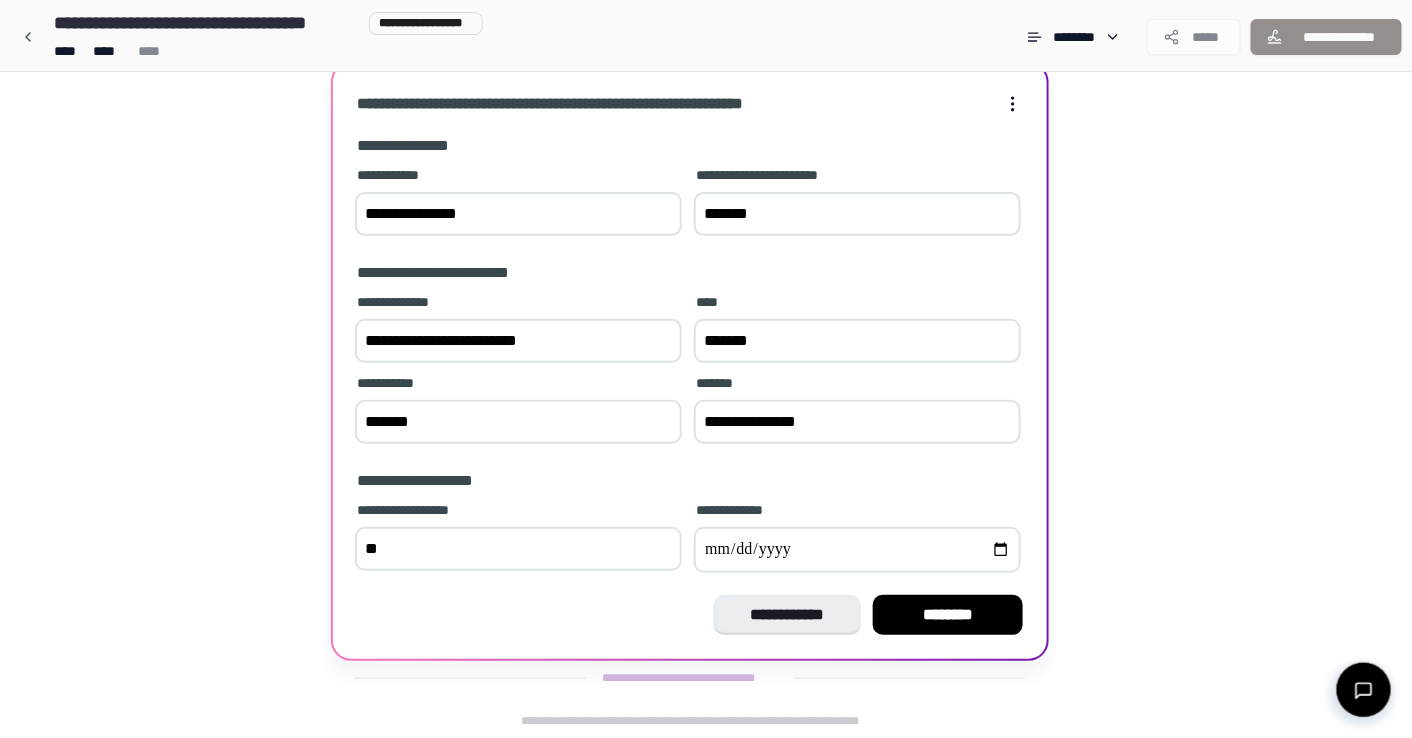 type on "**********" 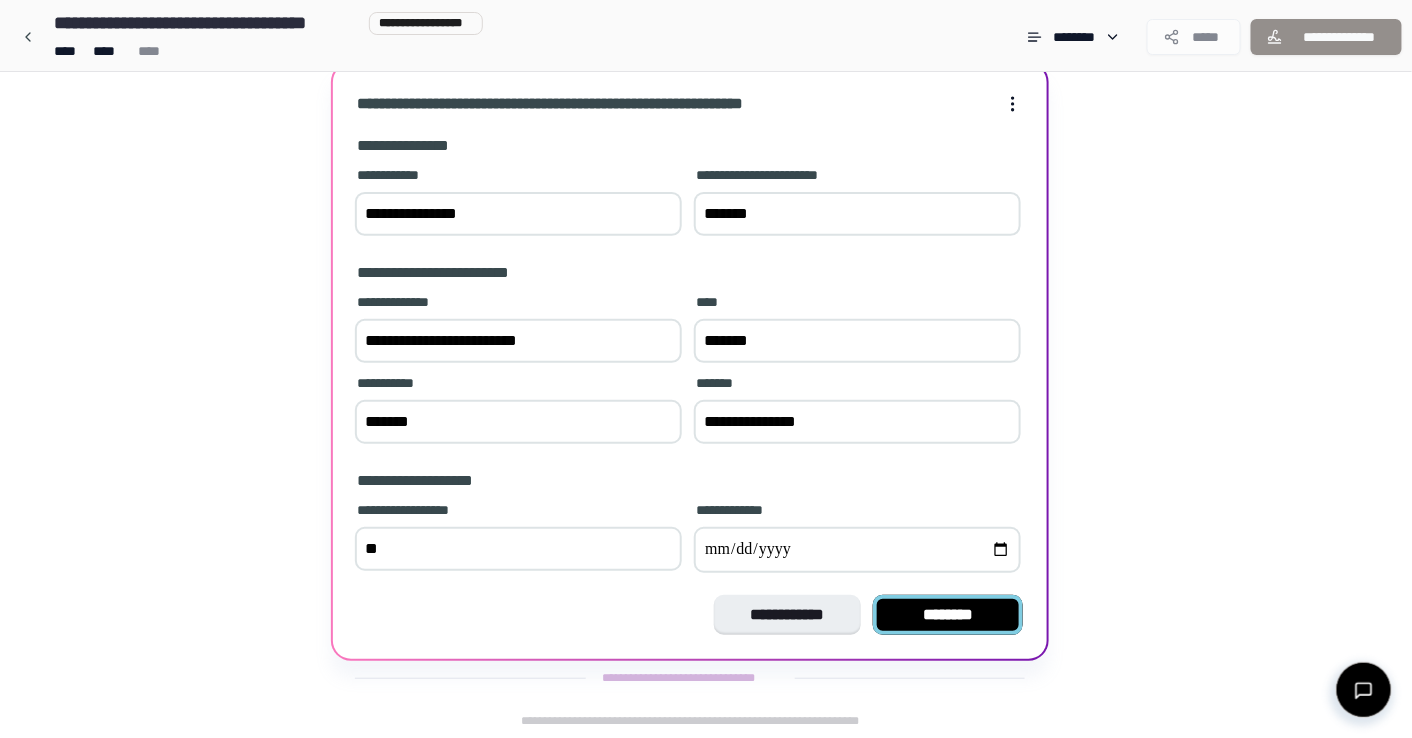 click on "********" at bounding box center [948, 615] 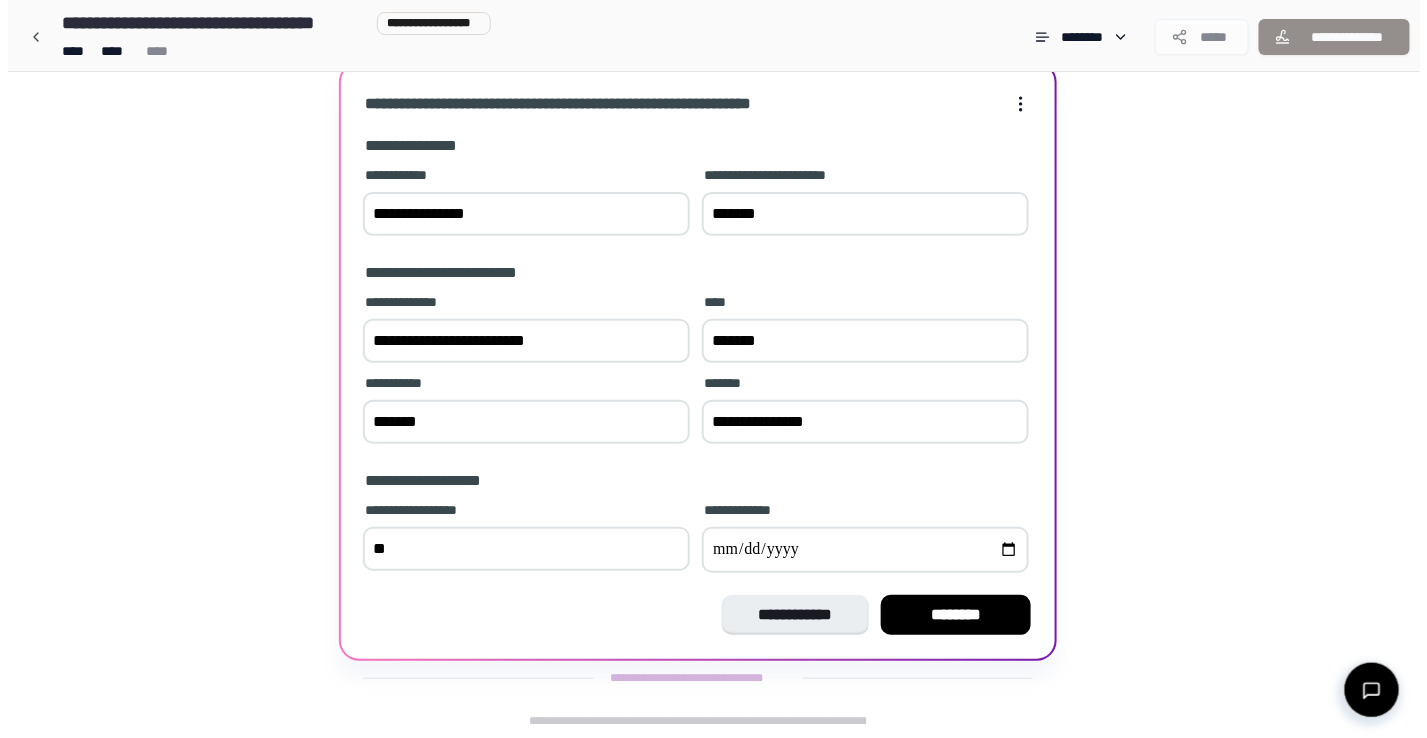 scroll, scrollTop: 0, scrollLeft: 0, axis: both 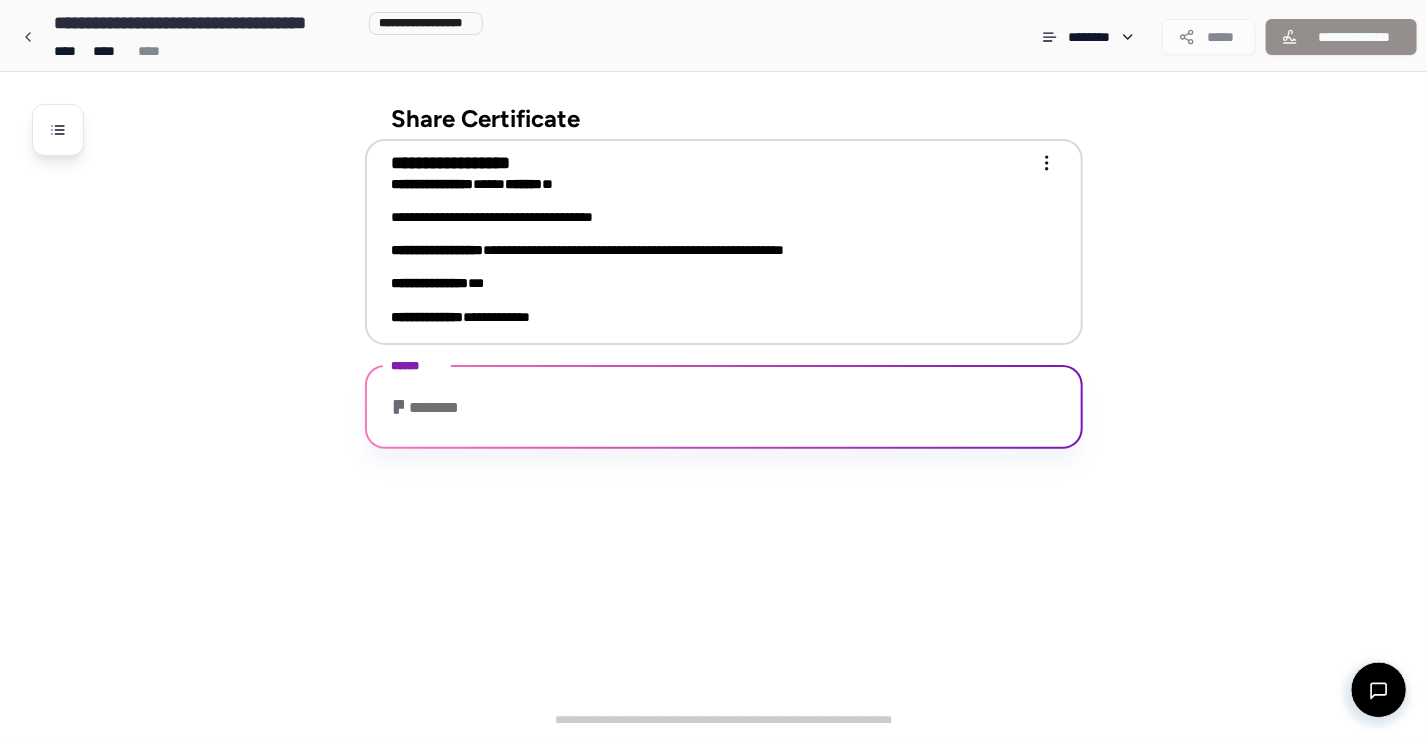 click on "**********" at bounding box center [713, 369] 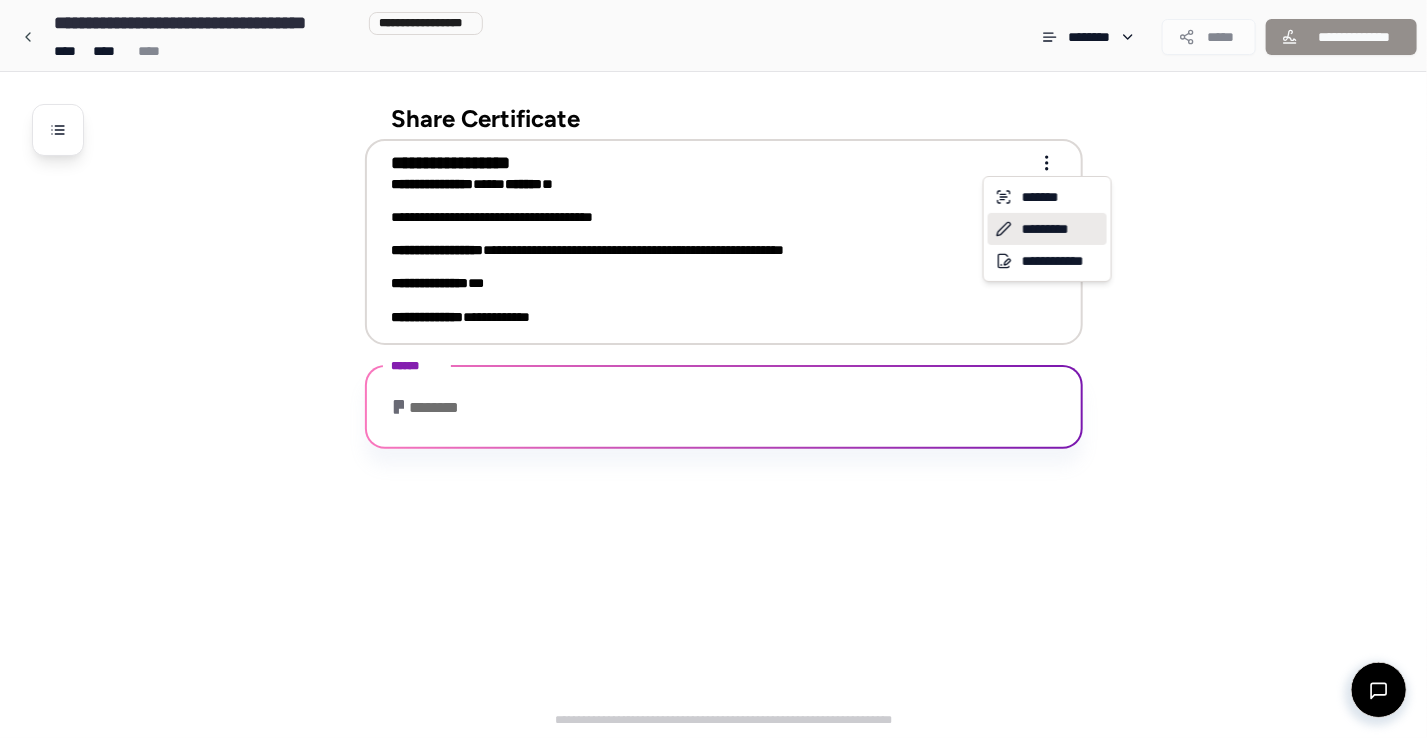 click on "*********" at bounding box center [1047, 229] 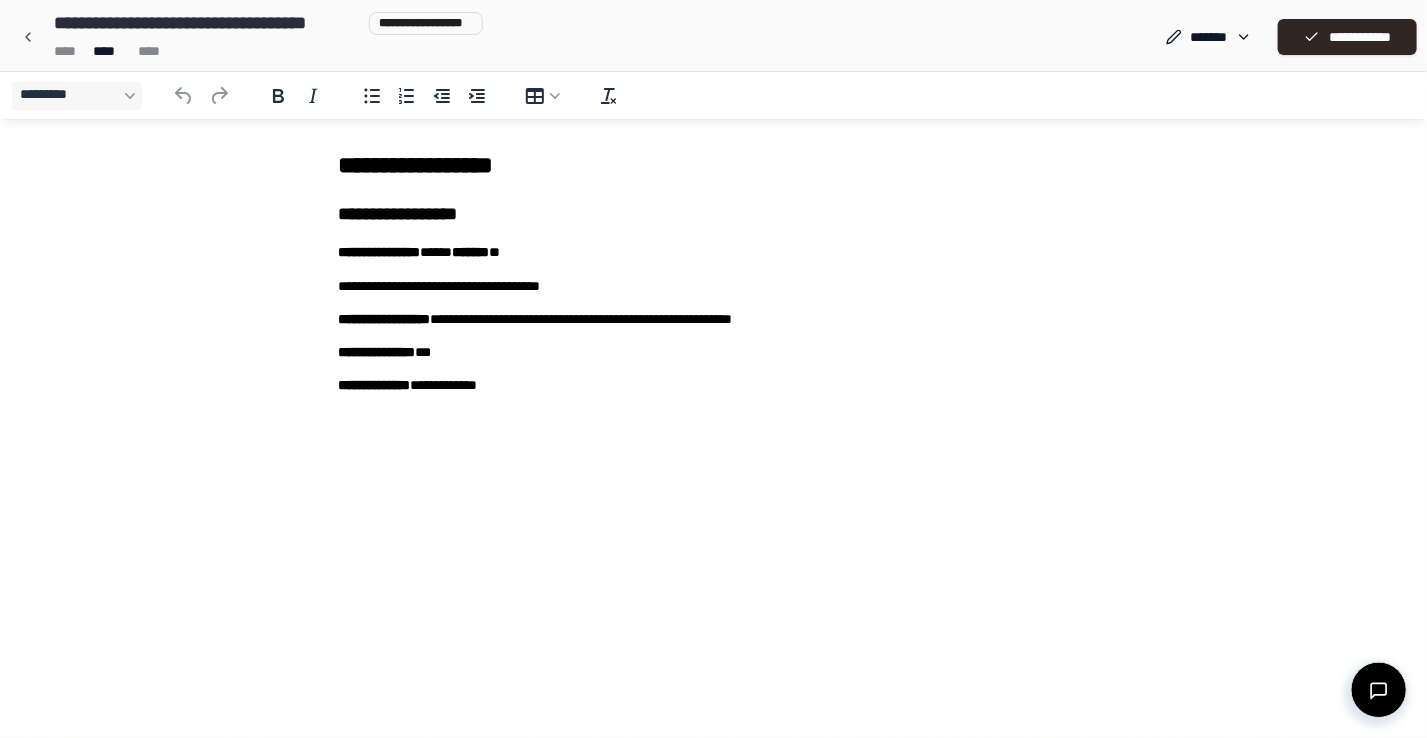 scroll, scrollTop: 0, scrollLeft: 0, axis: both 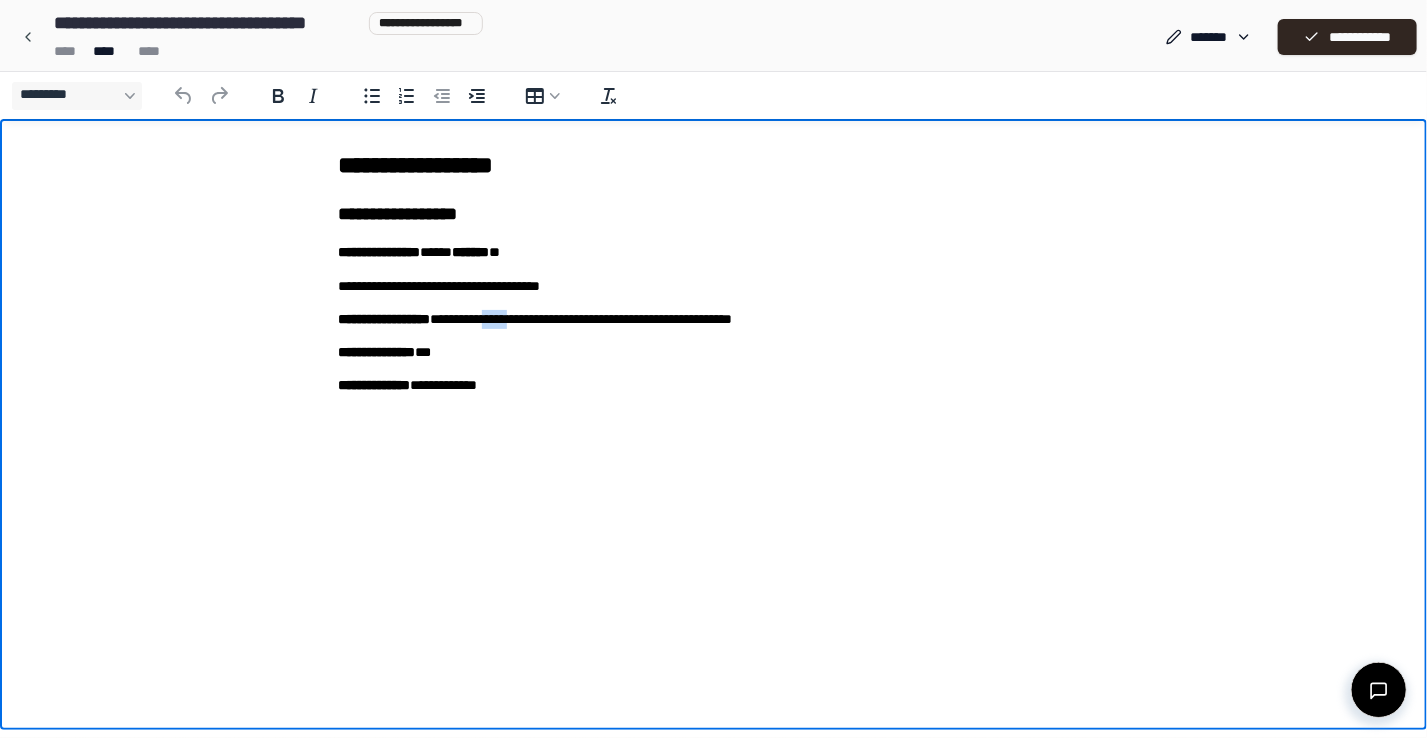 drag, startPoint x: 558, startPoint y: 319, endPoint x: 527, endPoint y: 323, distance: 31.257 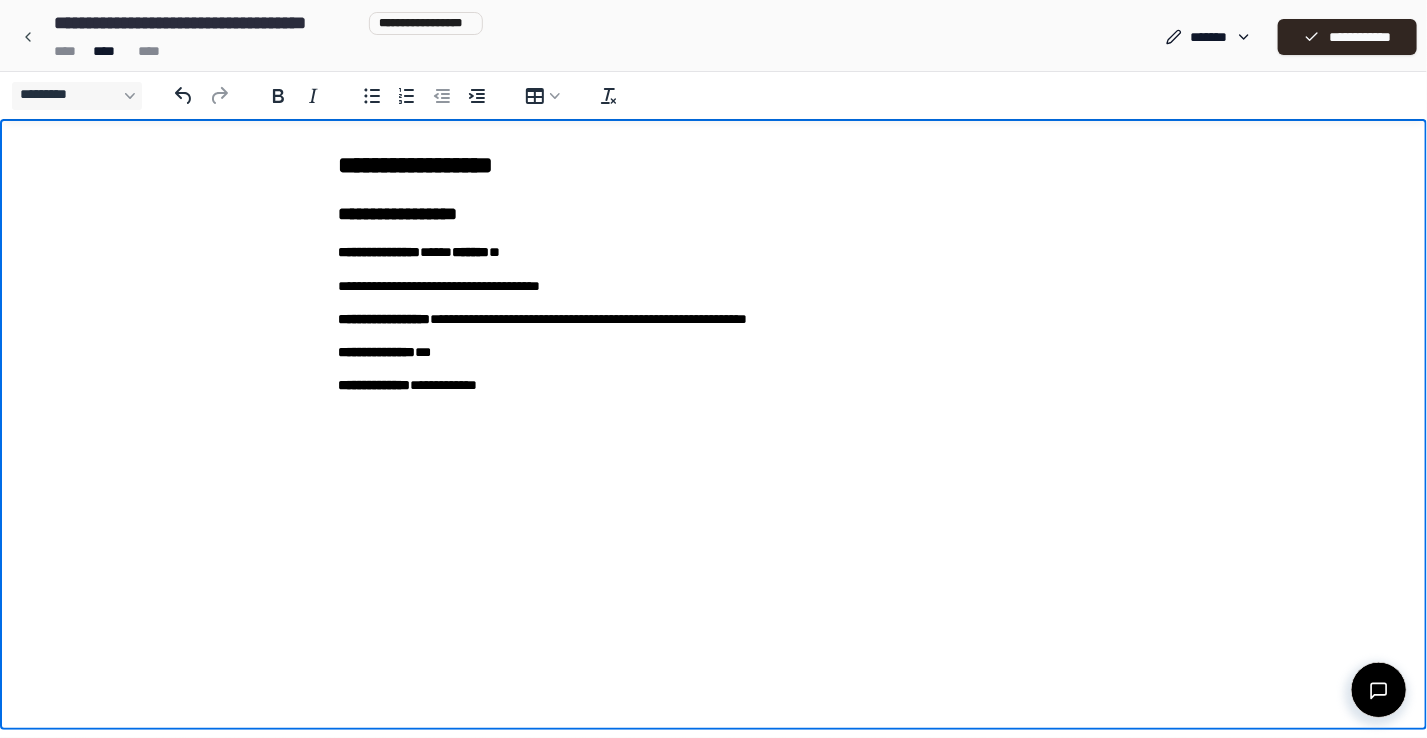 click on "**********" at bounding box center (714, 318) 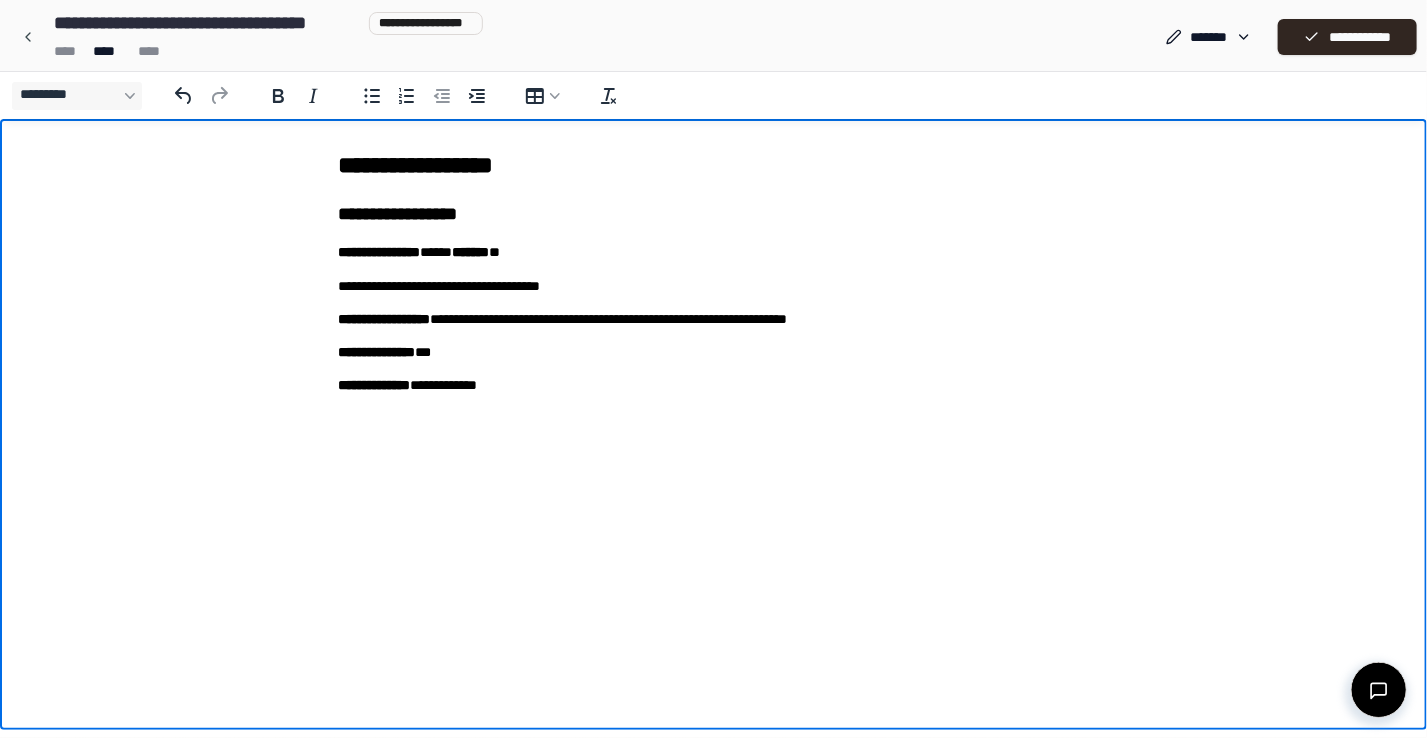 click on "**********" at bounding box center (714, 318) 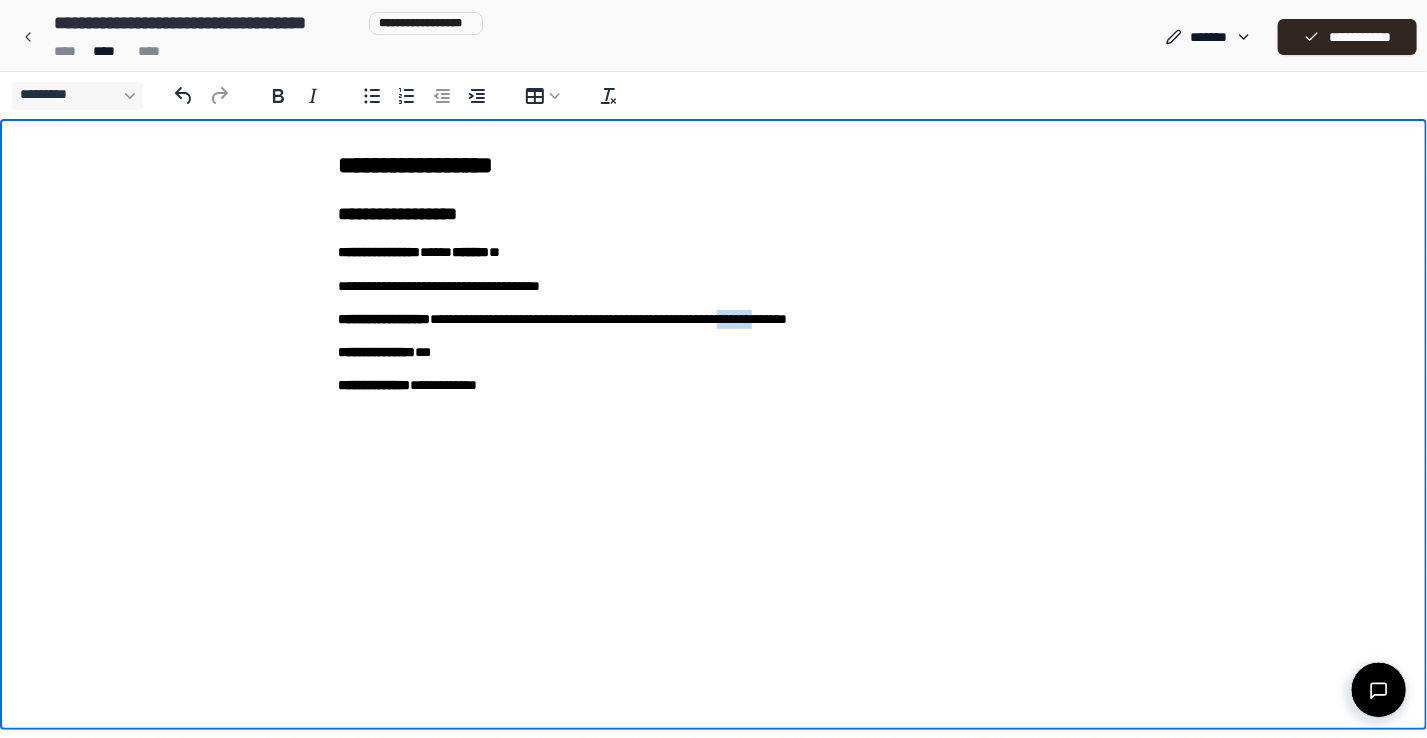 drag, startPoint x: 865, startPoint y: 319, endPoint x: 817, endPoint y: 323, distance: 48.166378 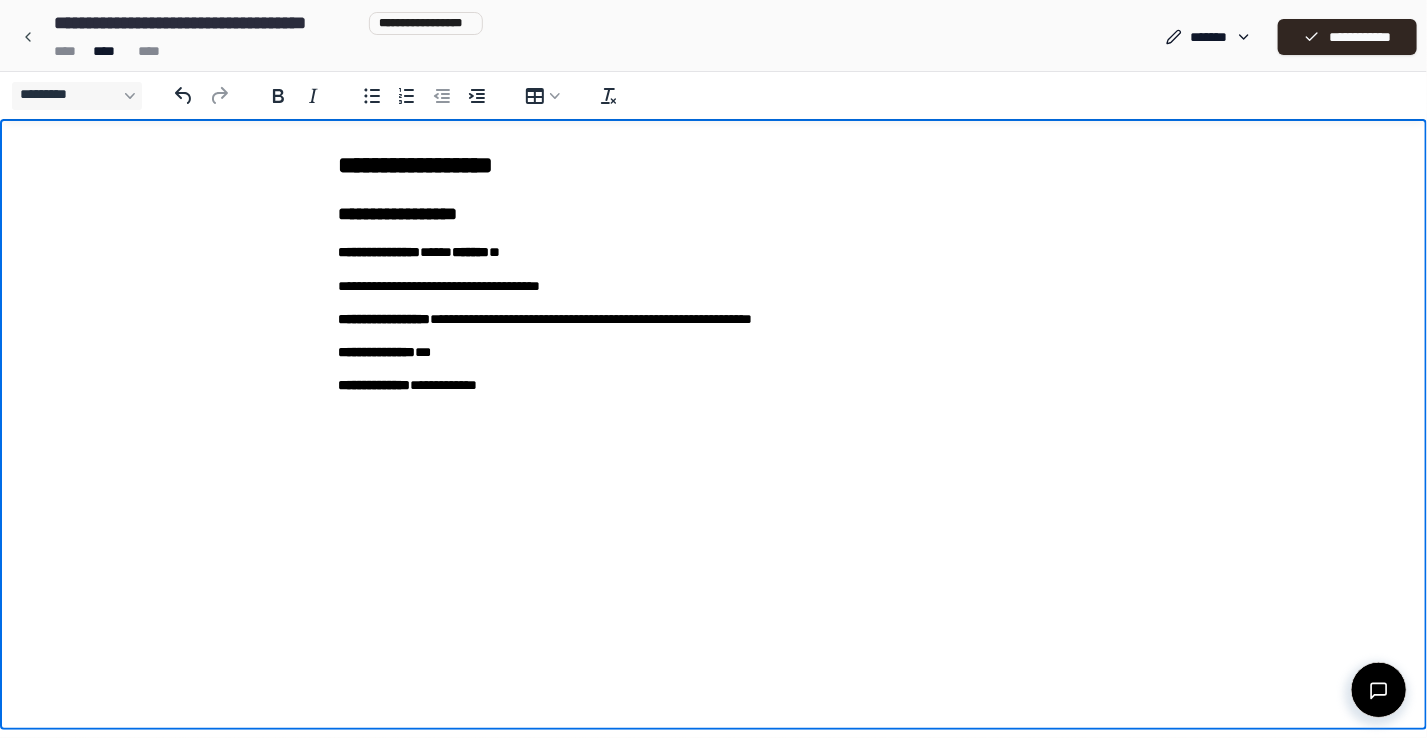click on "**********" at bounding box center (714, 318) 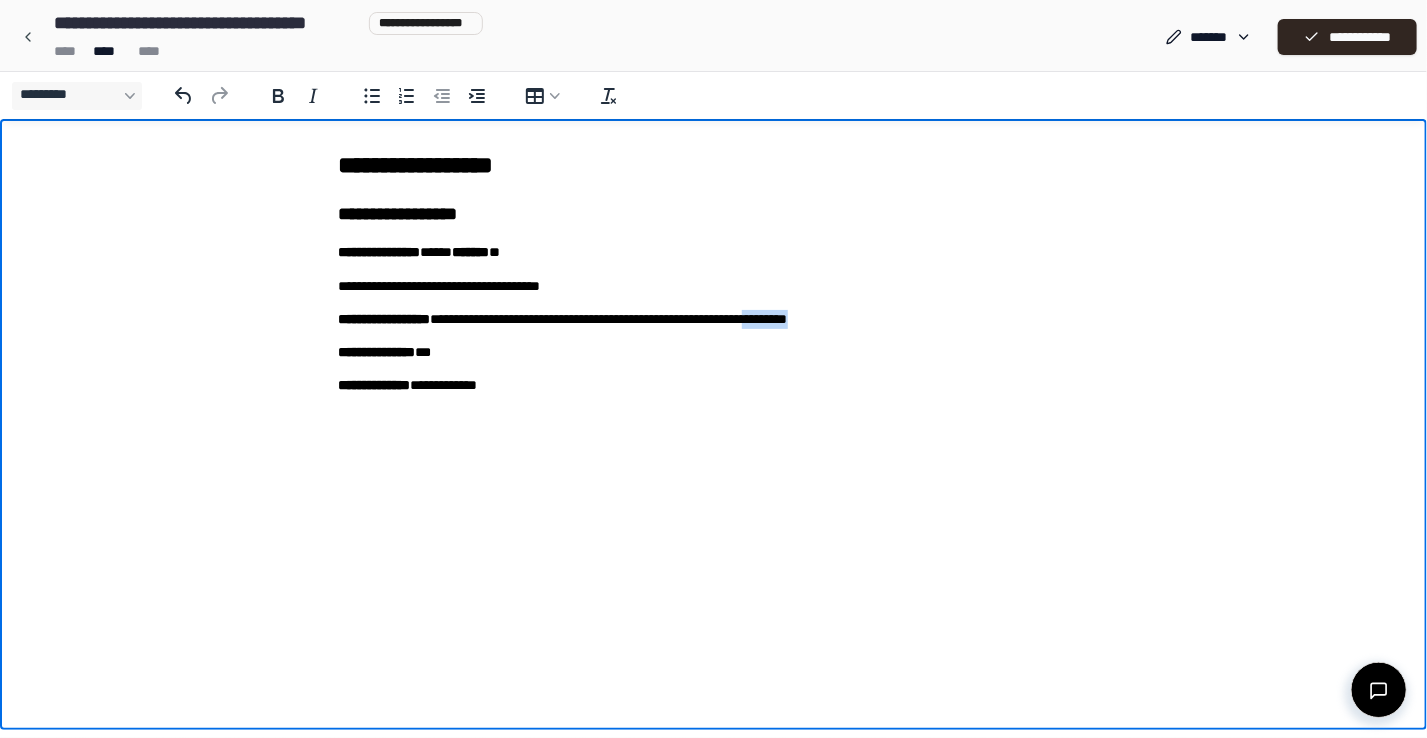 drag, startPoint x: 865, startPoint y: 323, endPoint x: 978, endPoint y: 318, distance: 113.110565 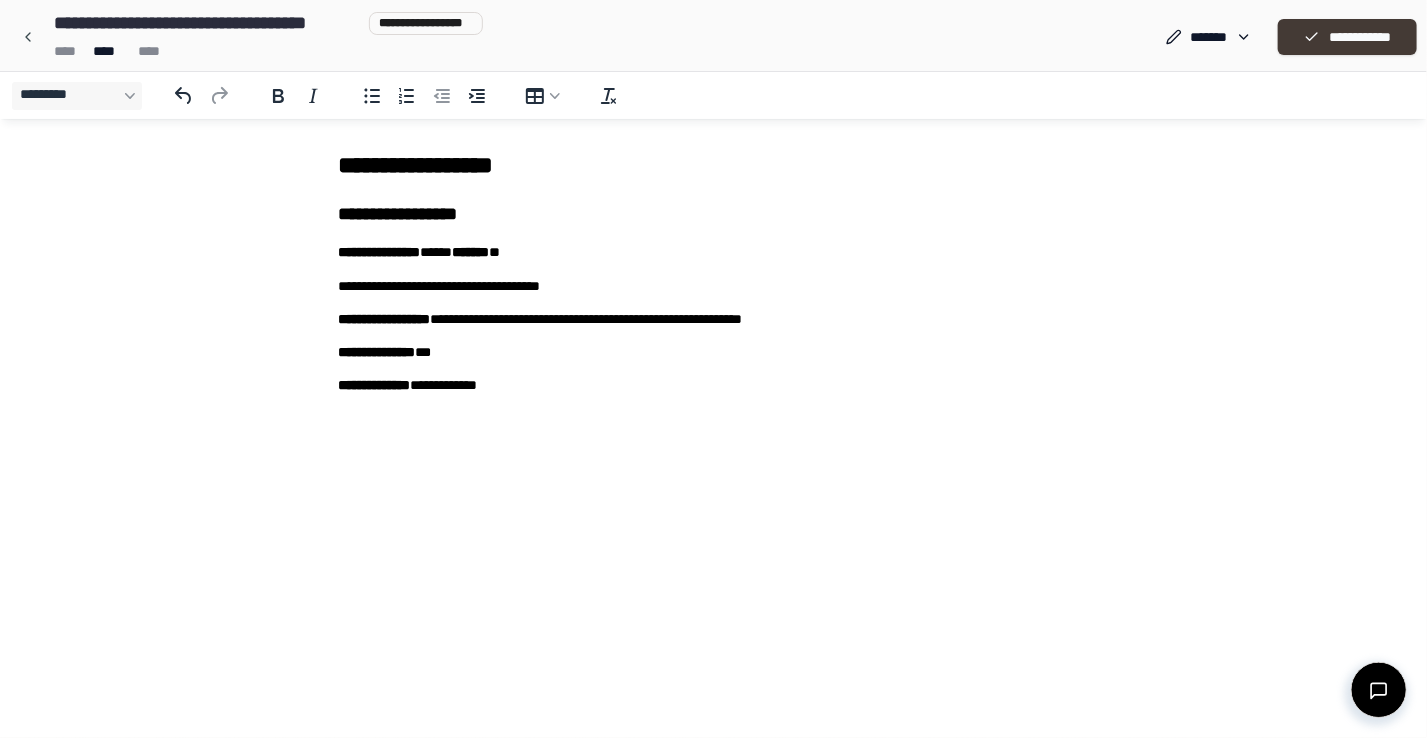 click on "**********" at bounding box center (1347, 37) 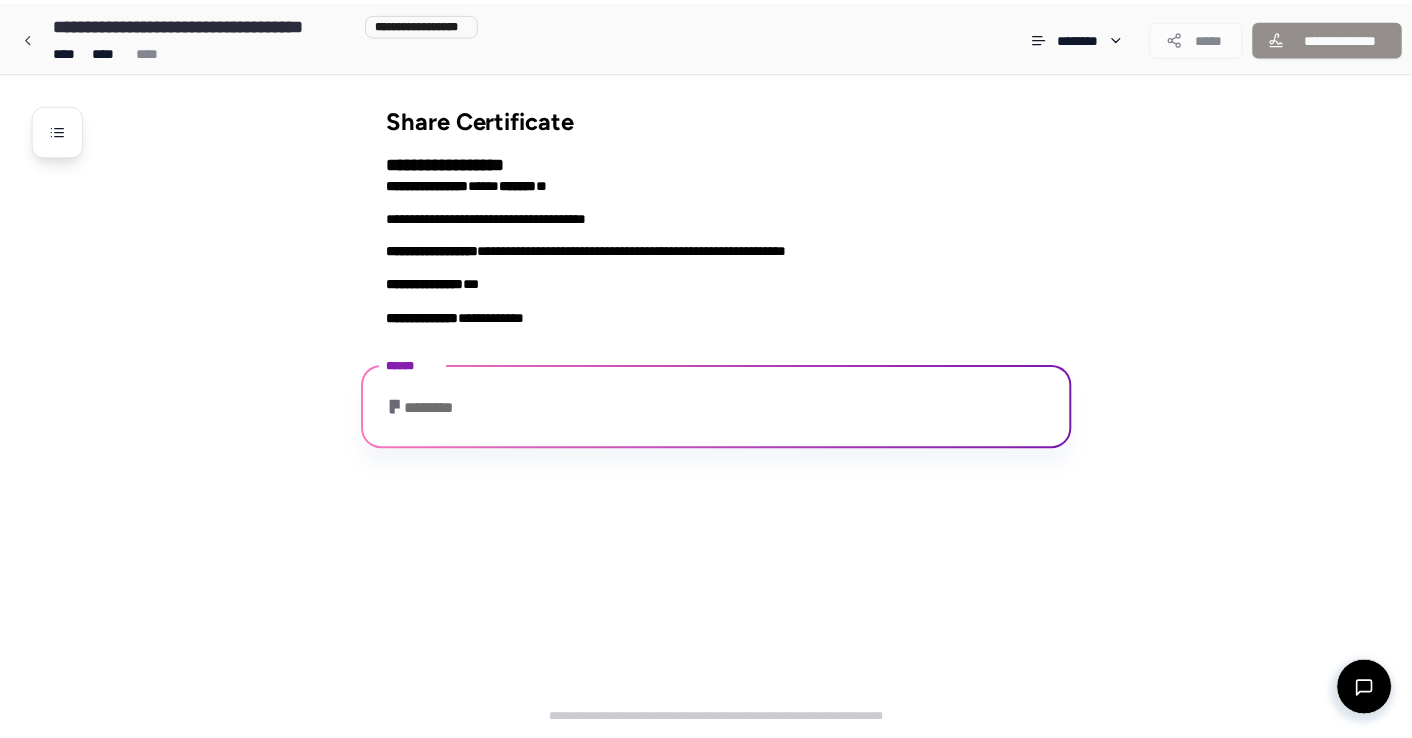 scroll, scrollTop: 254, scrollLeft: 0, axis: vertical 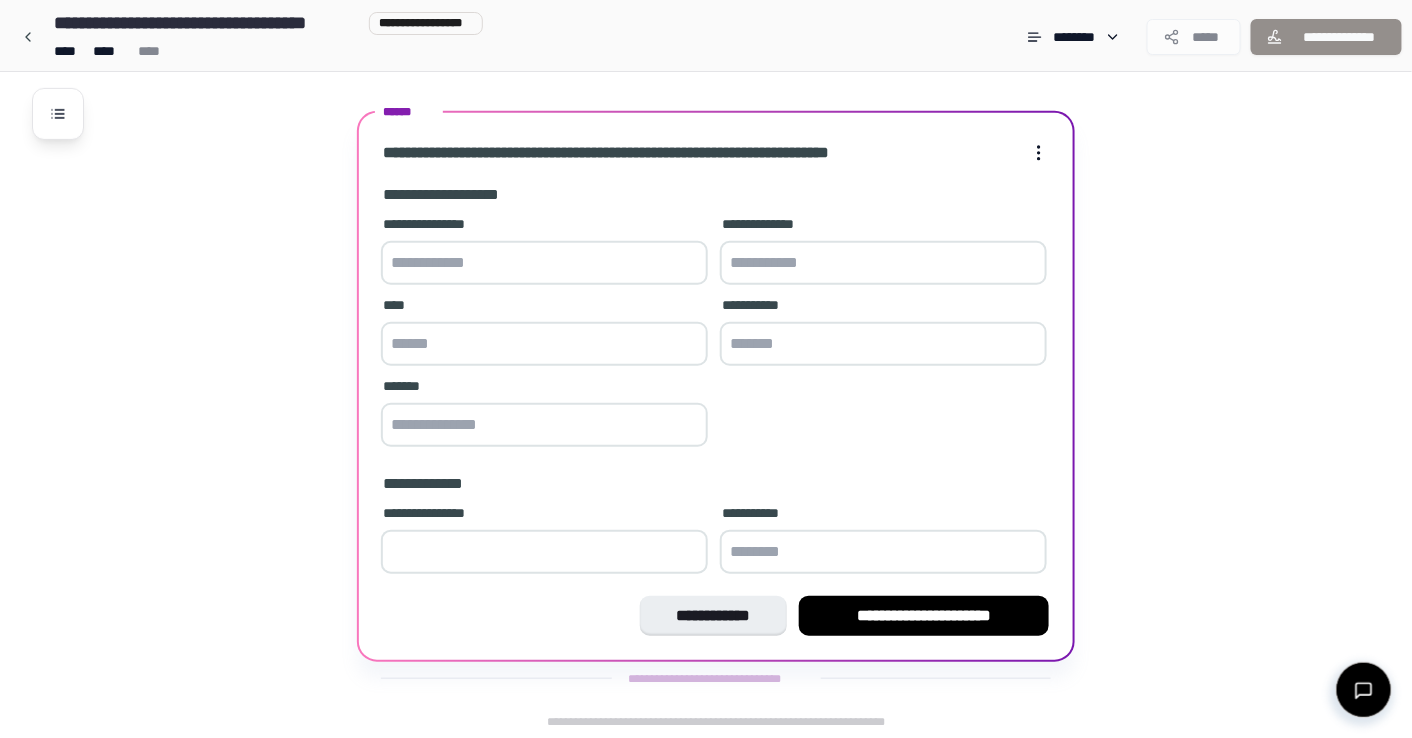 click at bounding box center (544, 263) 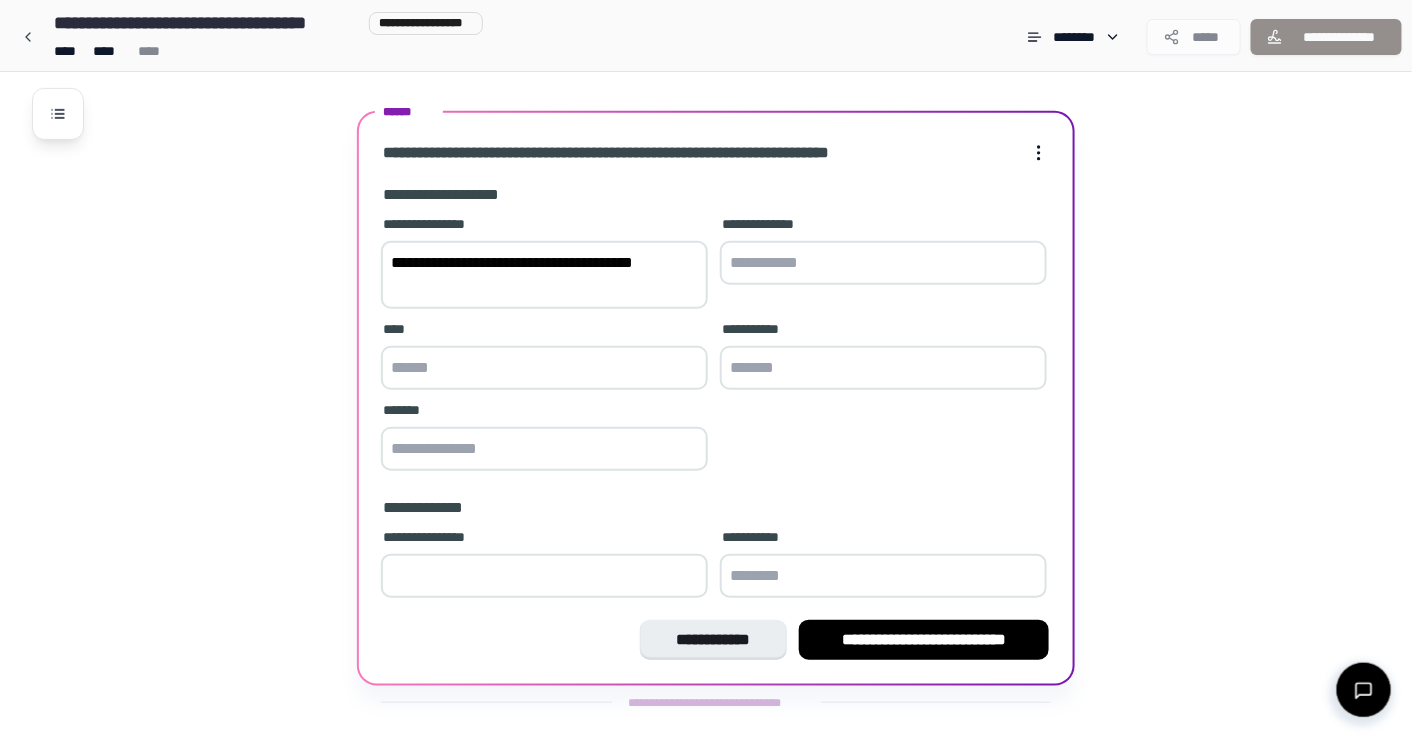 scroll, scrollTop: 278, scrollLeft: 0, axis: vertical 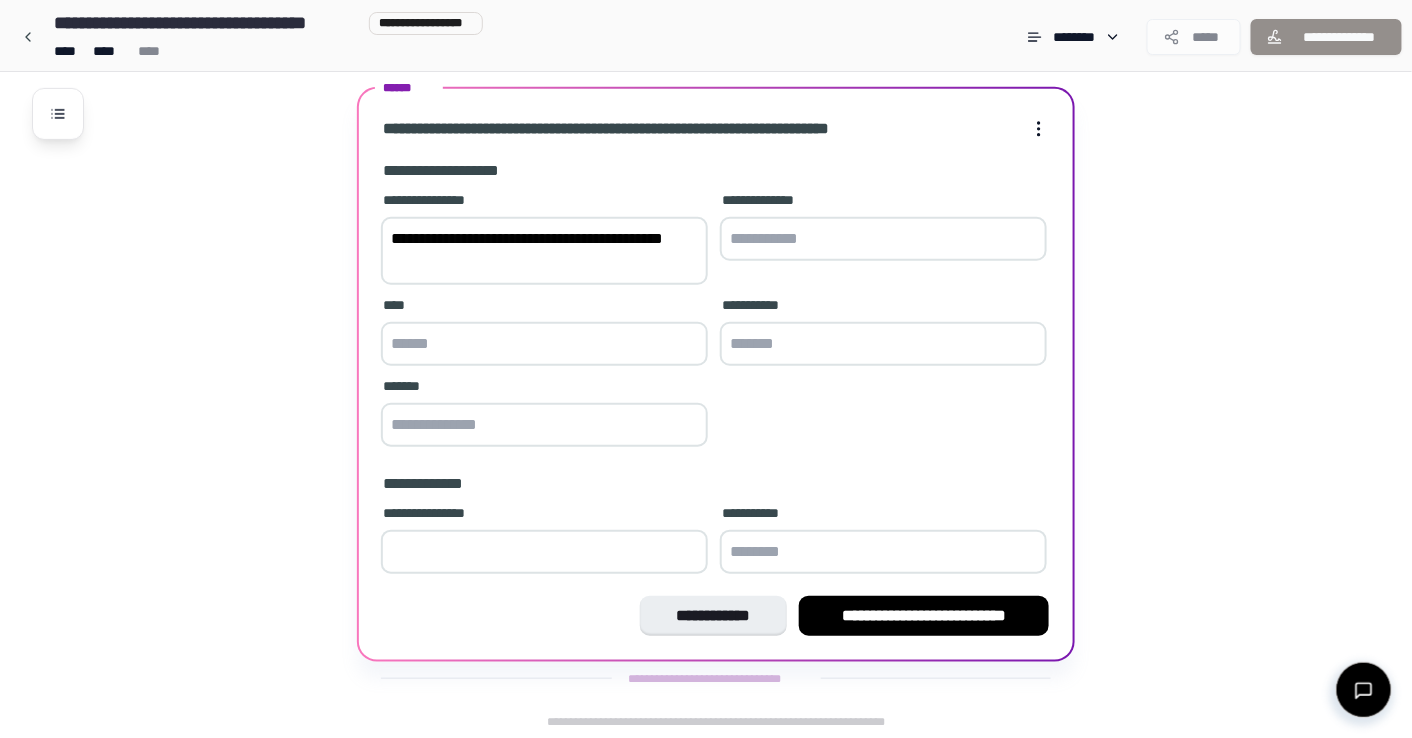 type on "**********" 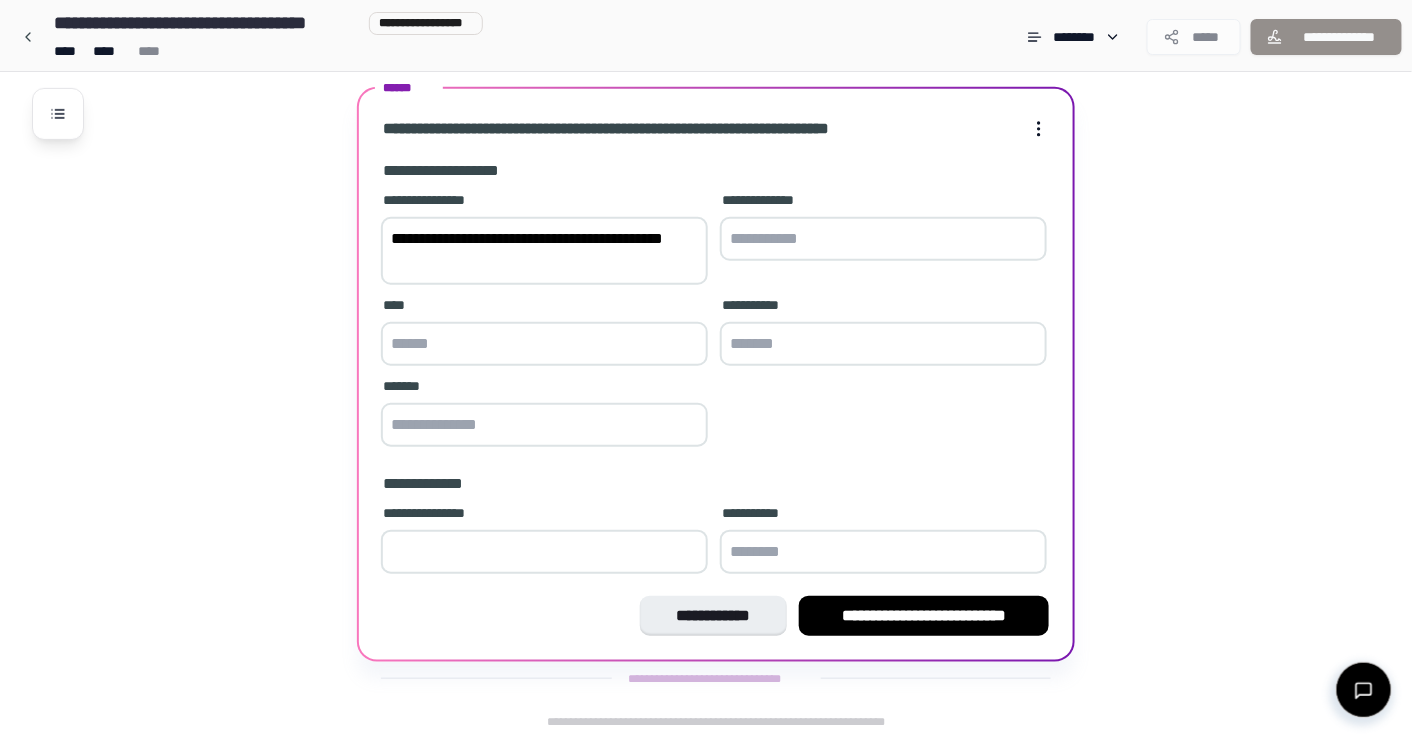 click at bounding box center (883, 239) 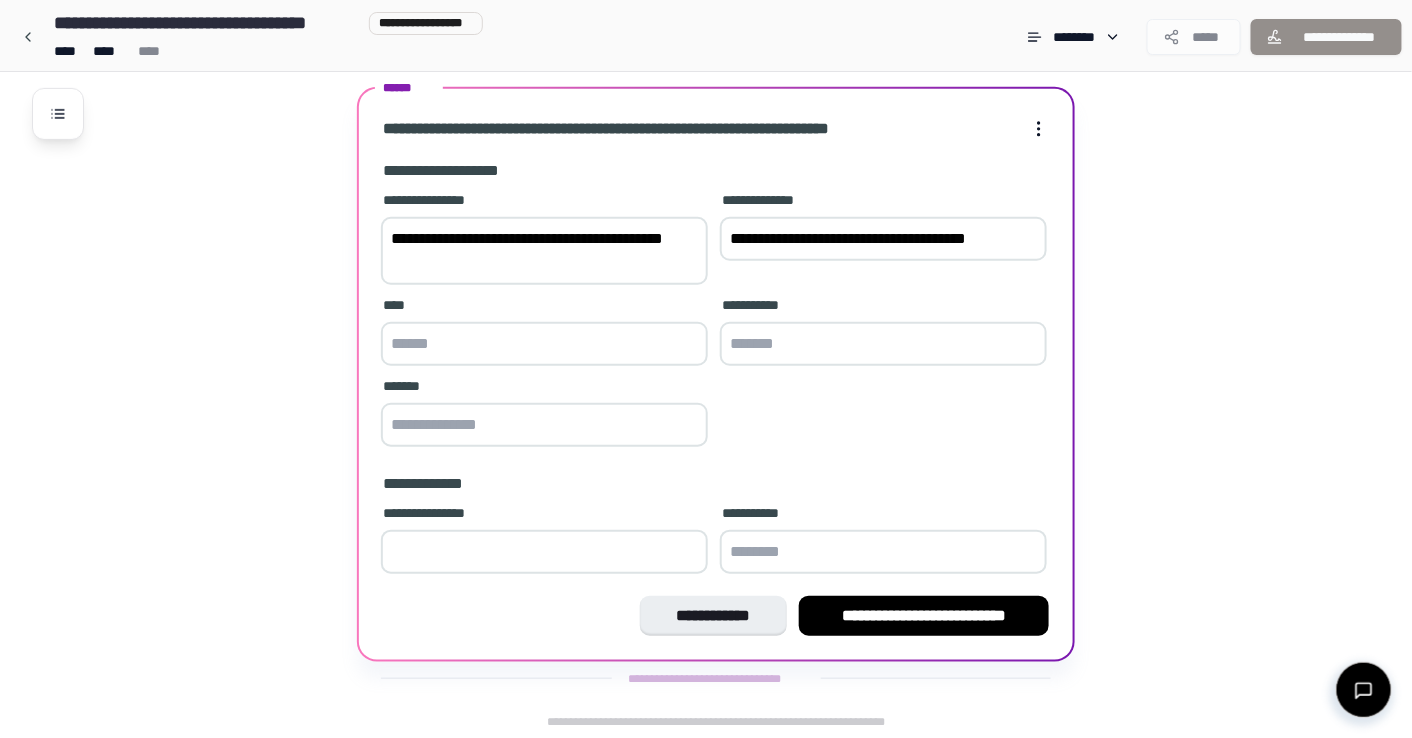 type on "**********" 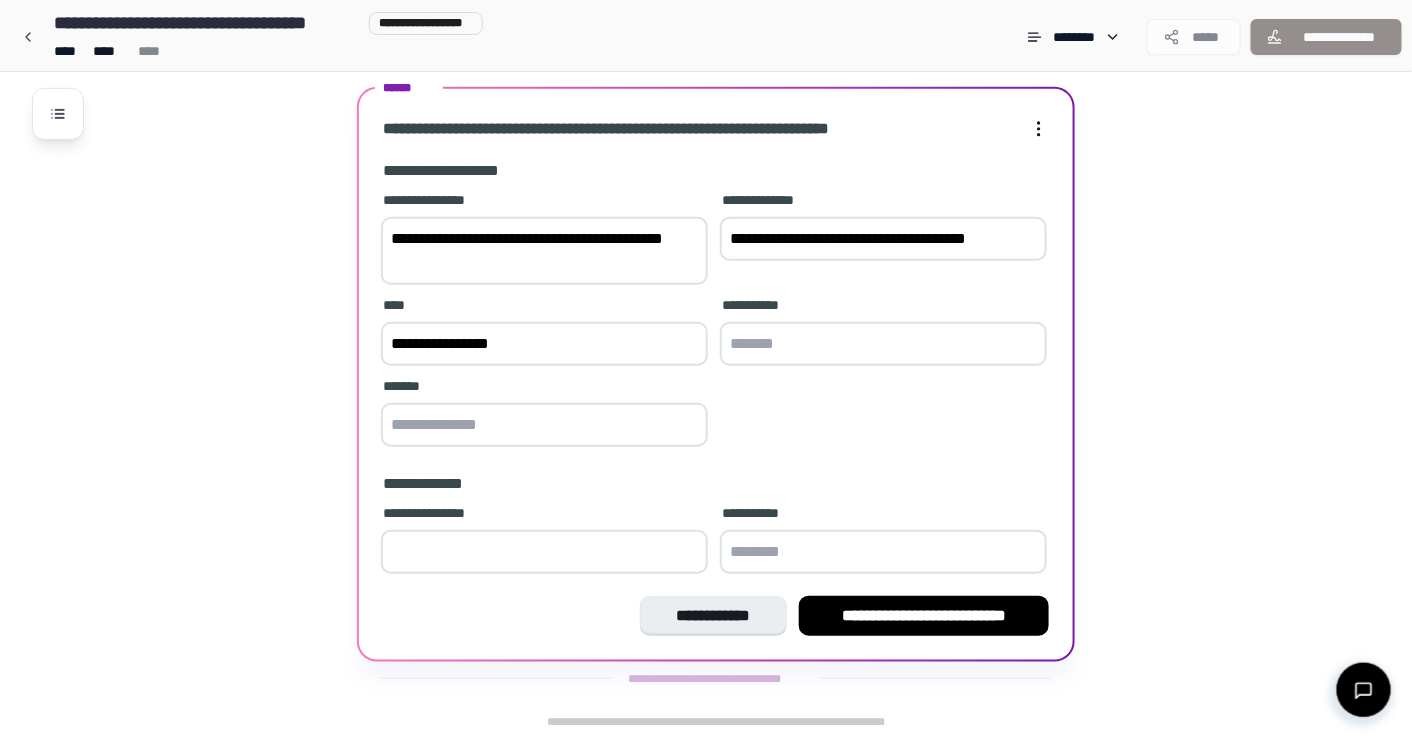 type on "**********" 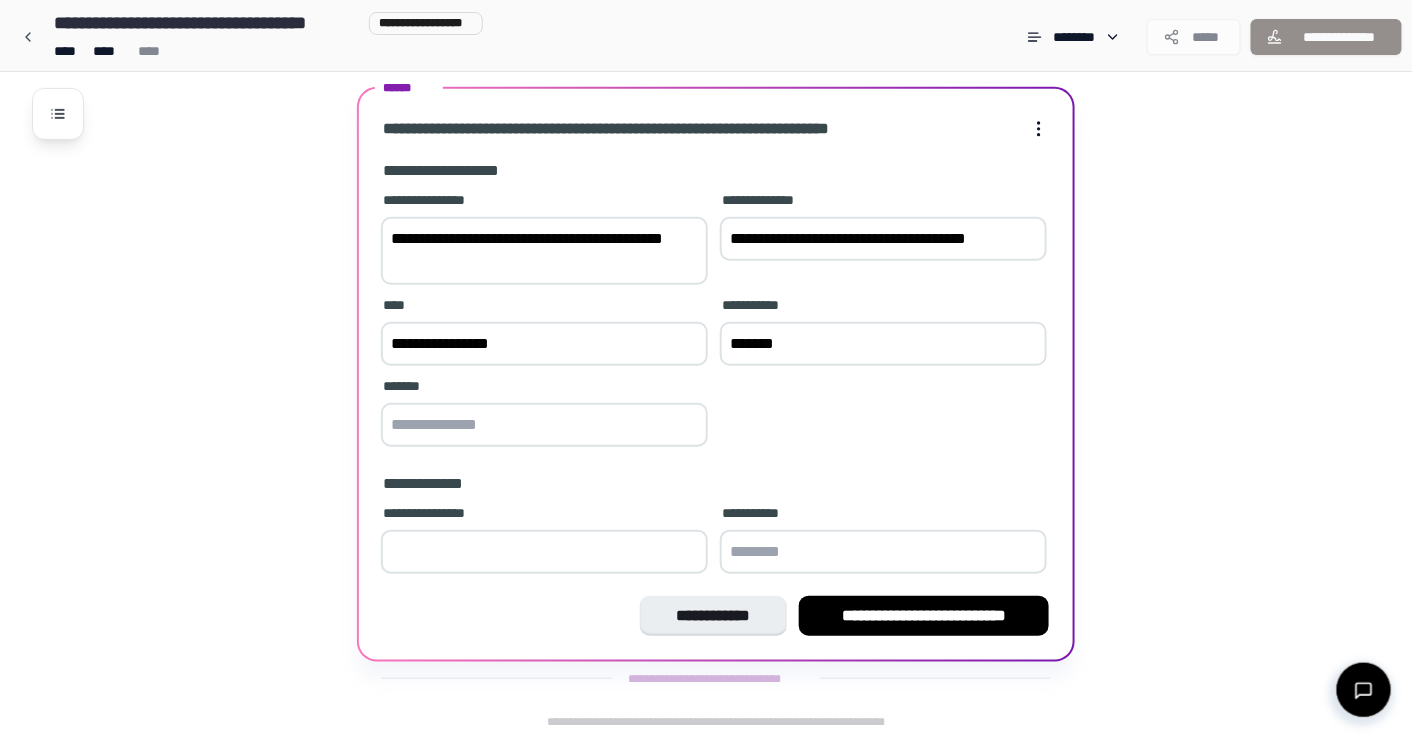 type on "*******" 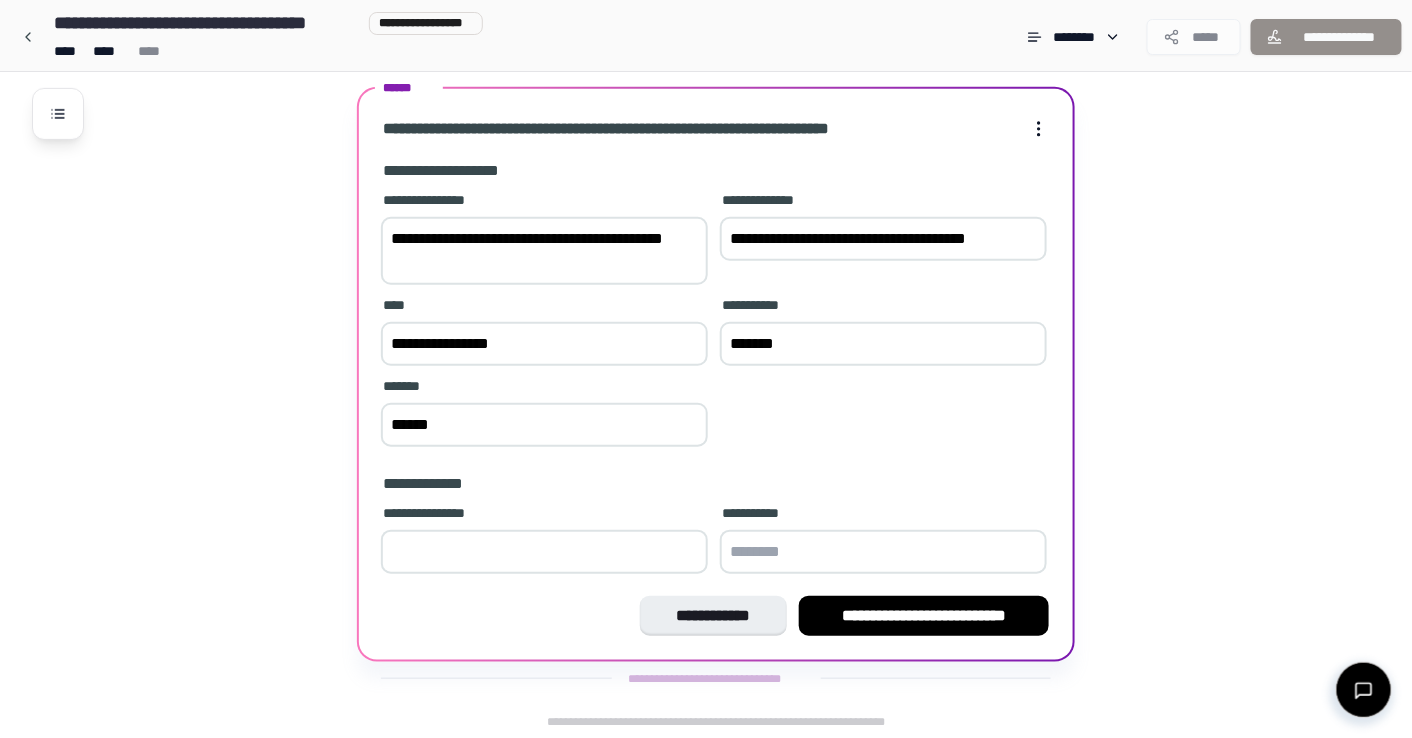 type on "******" 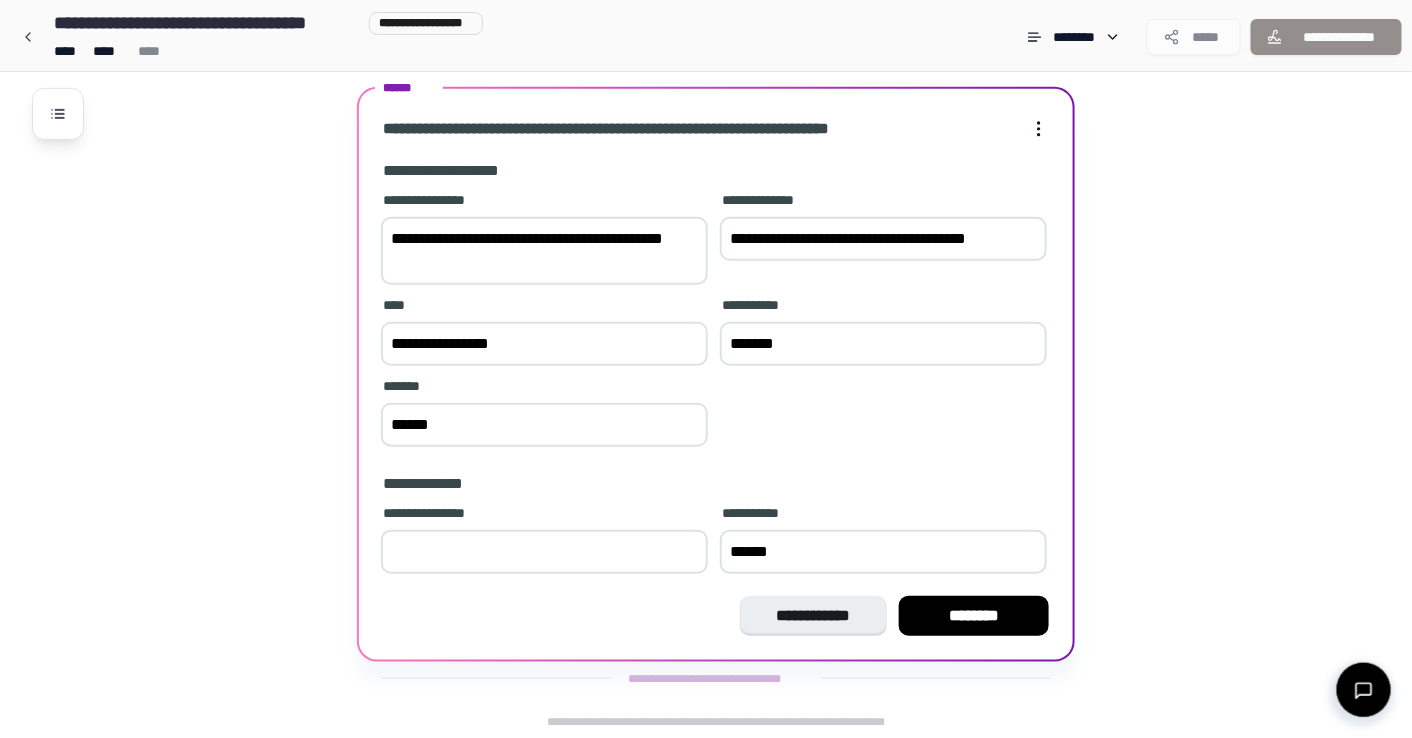 type on "******" 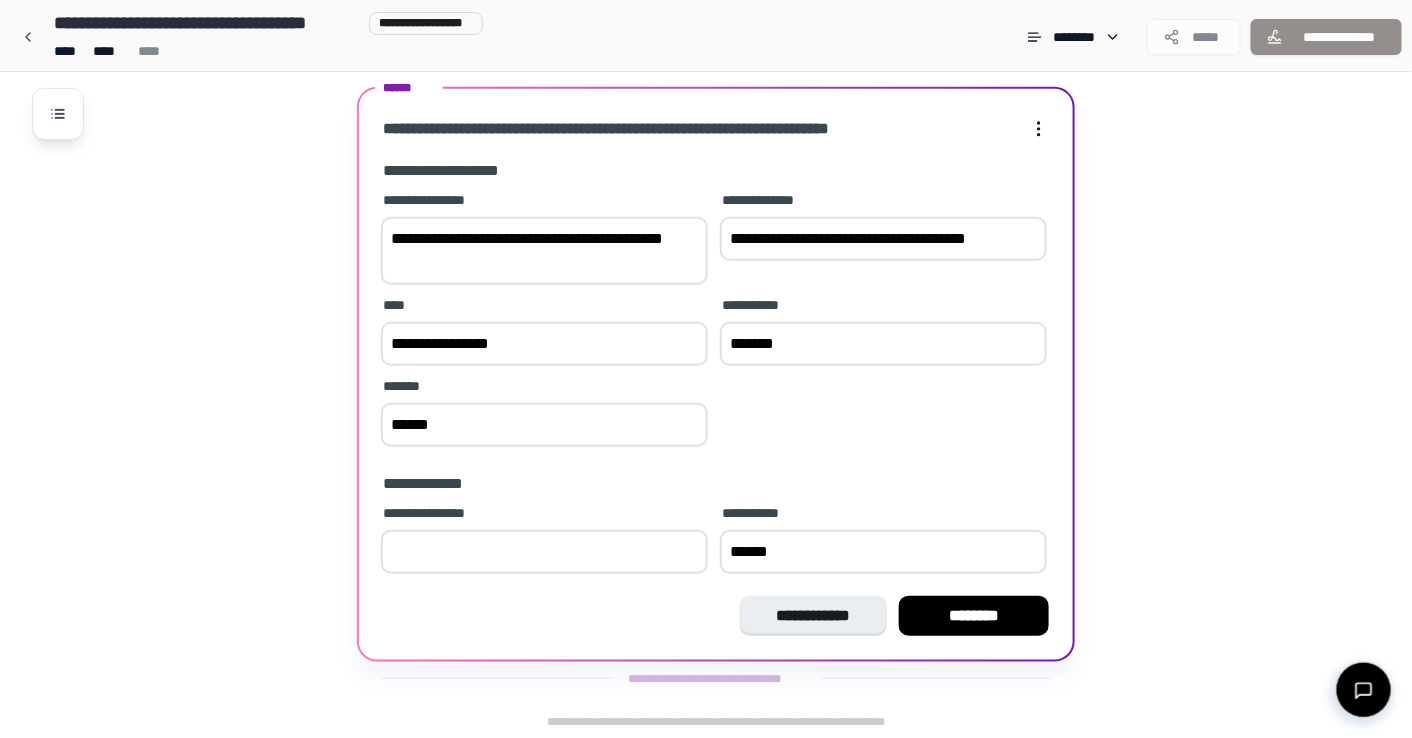click on "******" at bounding box center (544, 552) 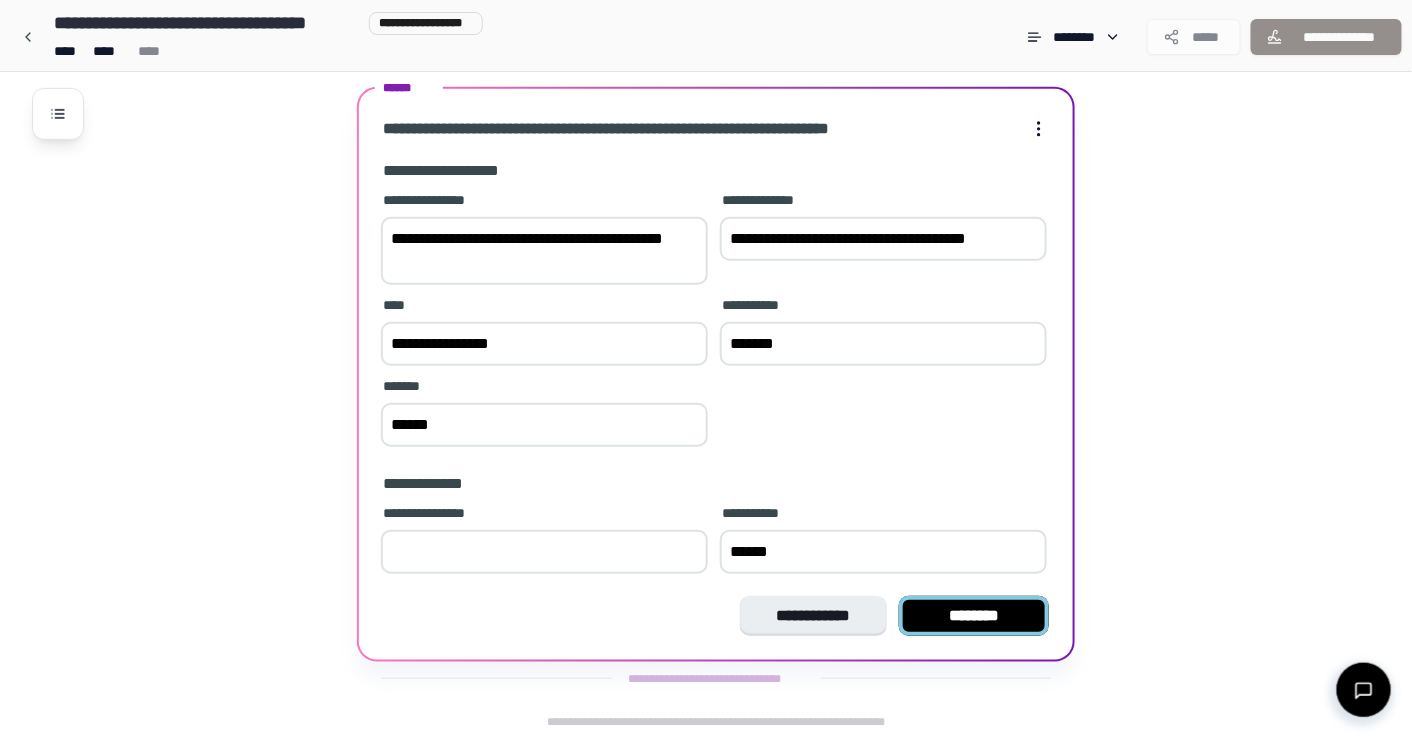click on "********" at bounding box center [974, 616] 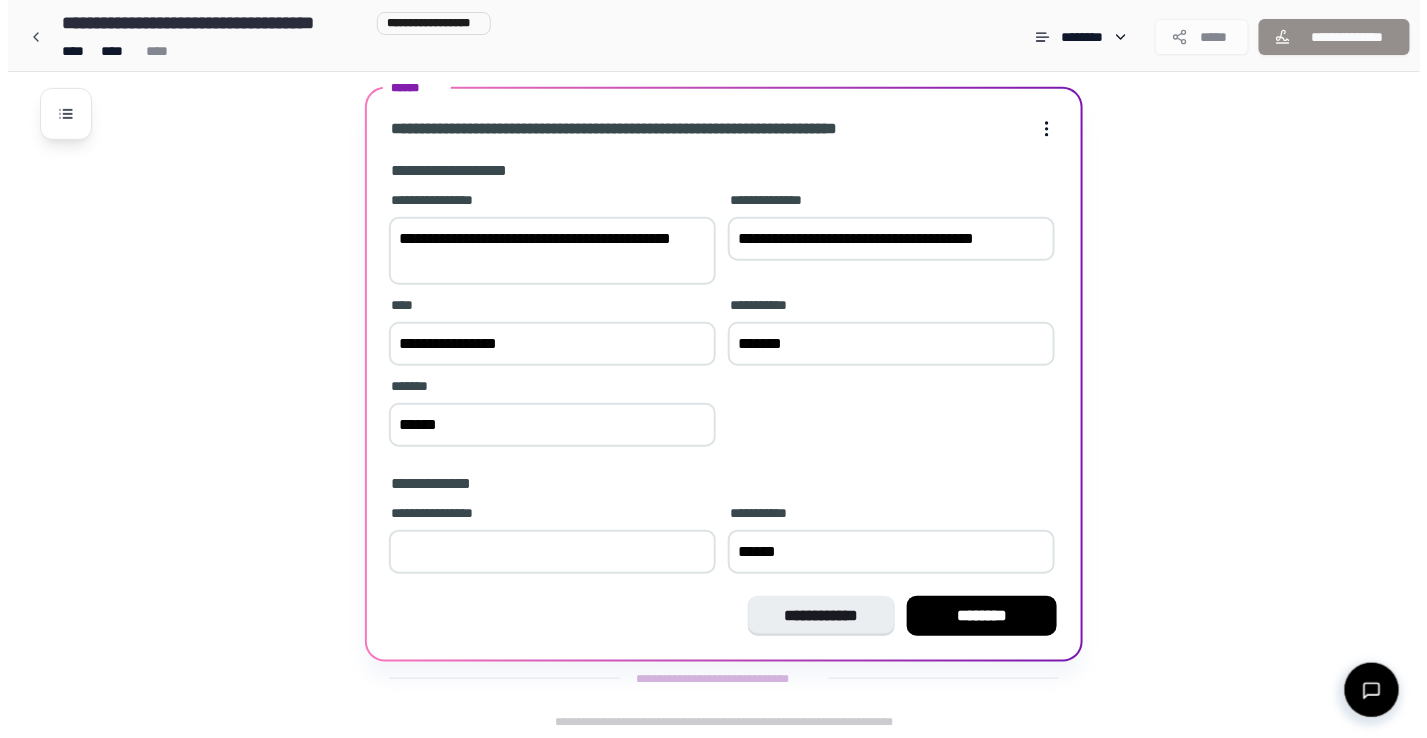scroll, scrollTop: 0, scrollLeft: 0, axis: both 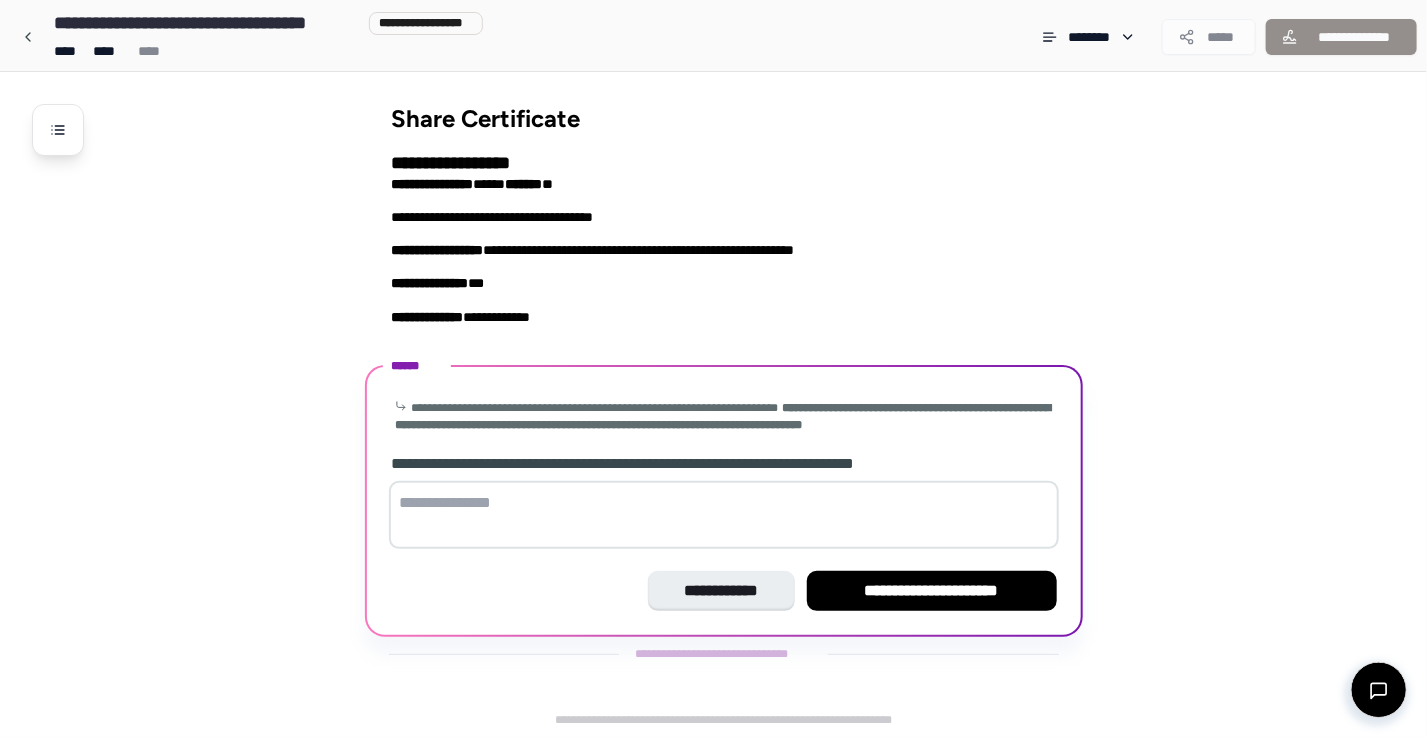 click at bounding box center (724, 515) 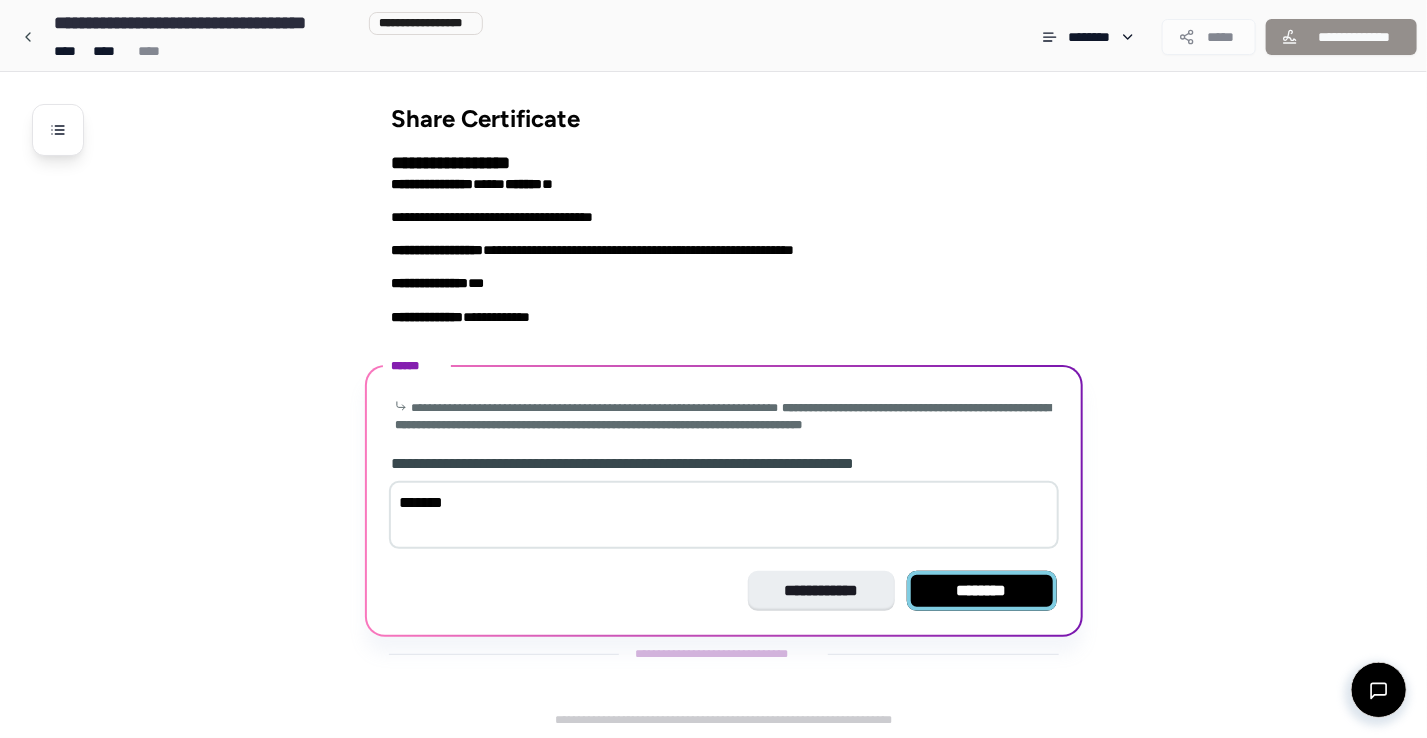 type on "*******" 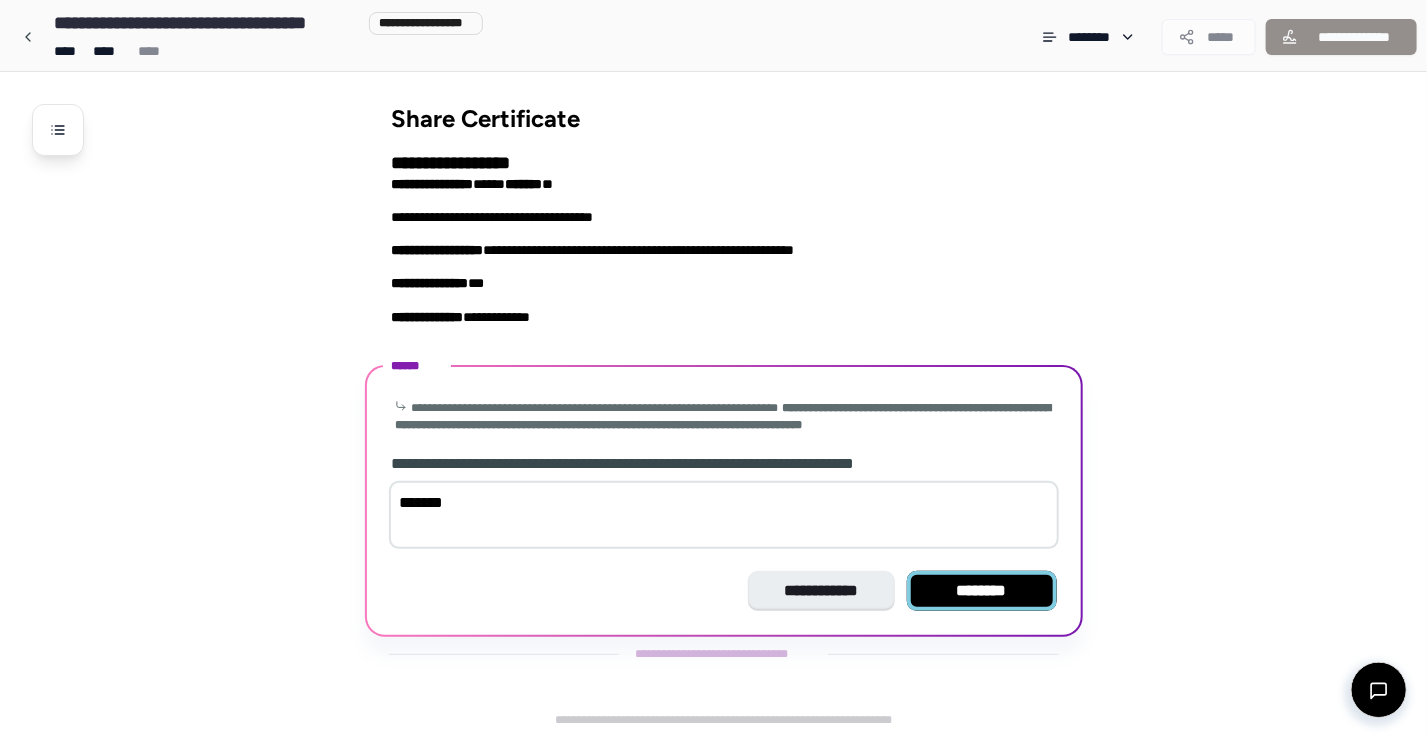 click on "********" at bounding box center (982, 591) 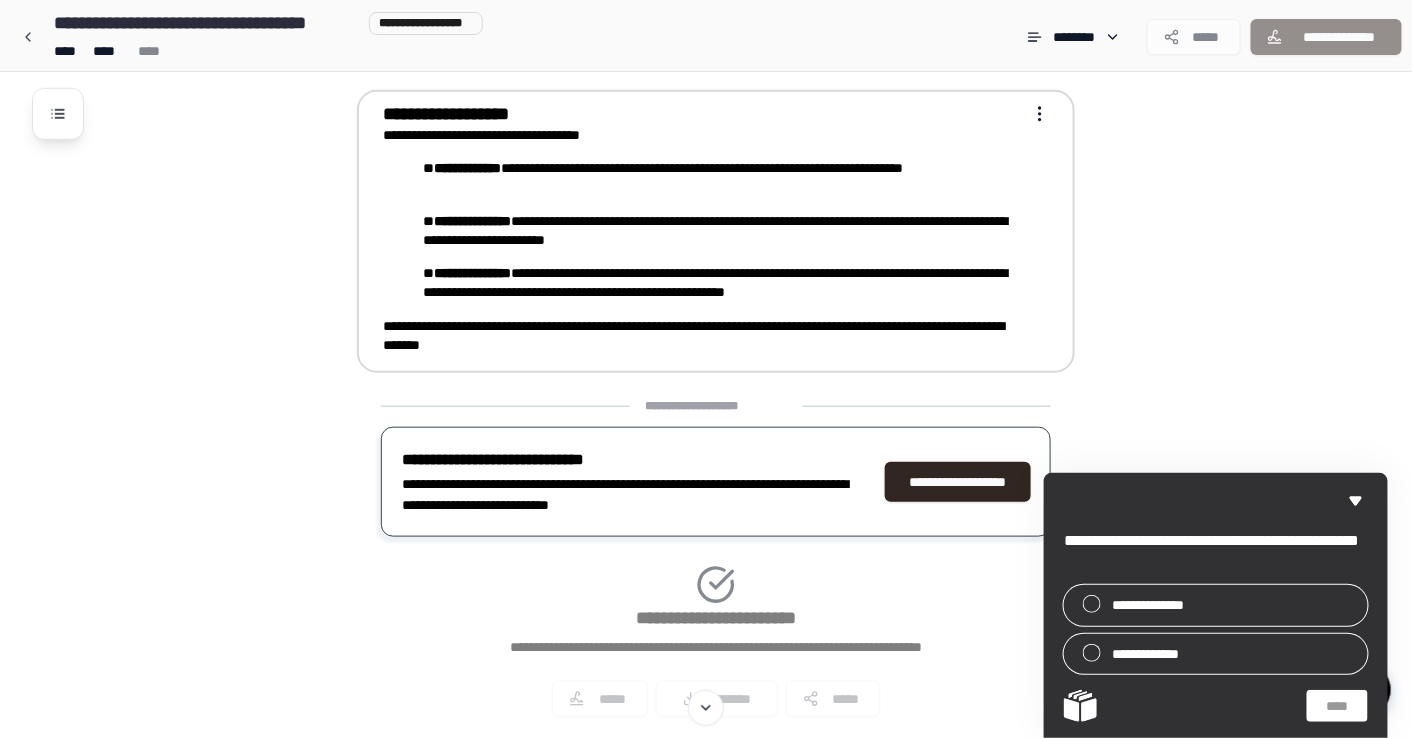 scroll, scrollTop: 0, scrollLeft: 0, axis: both 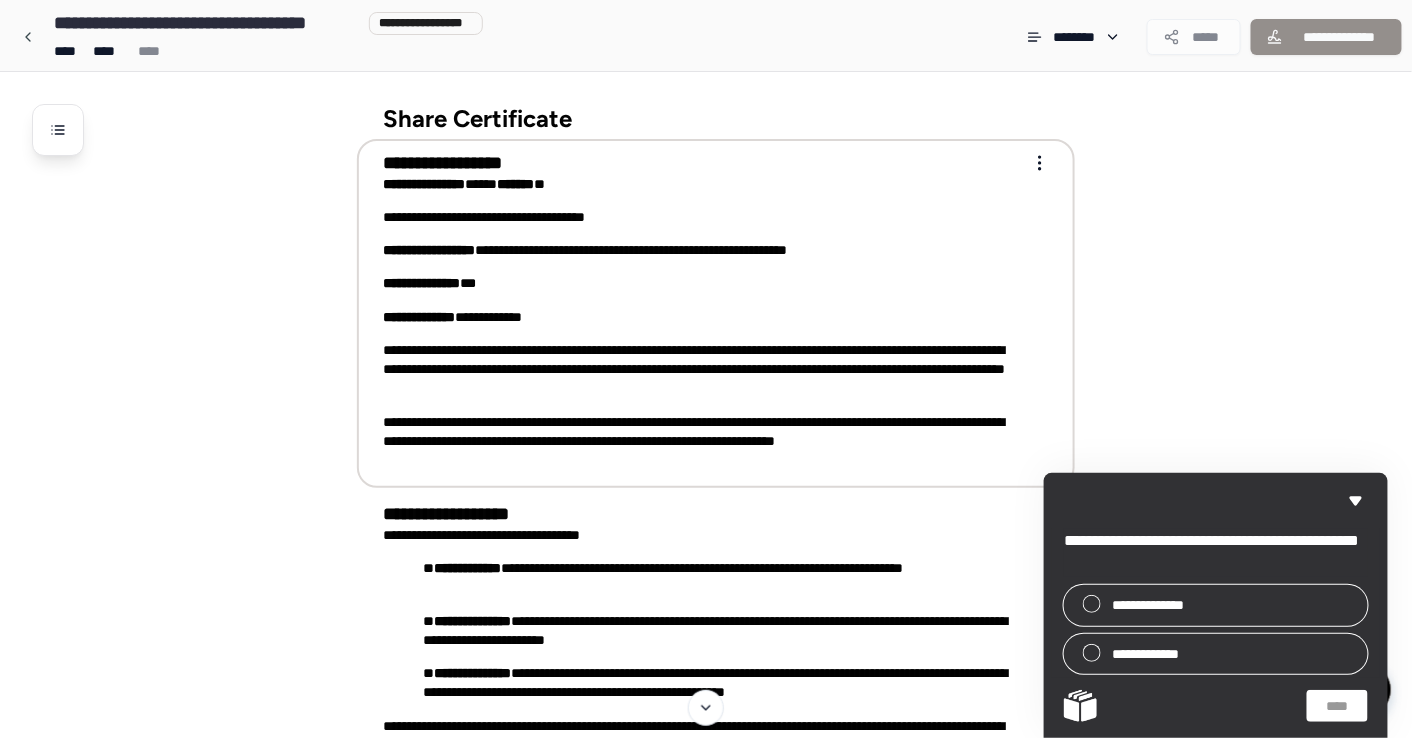 click on "**********" at bounding box center [706, 599] 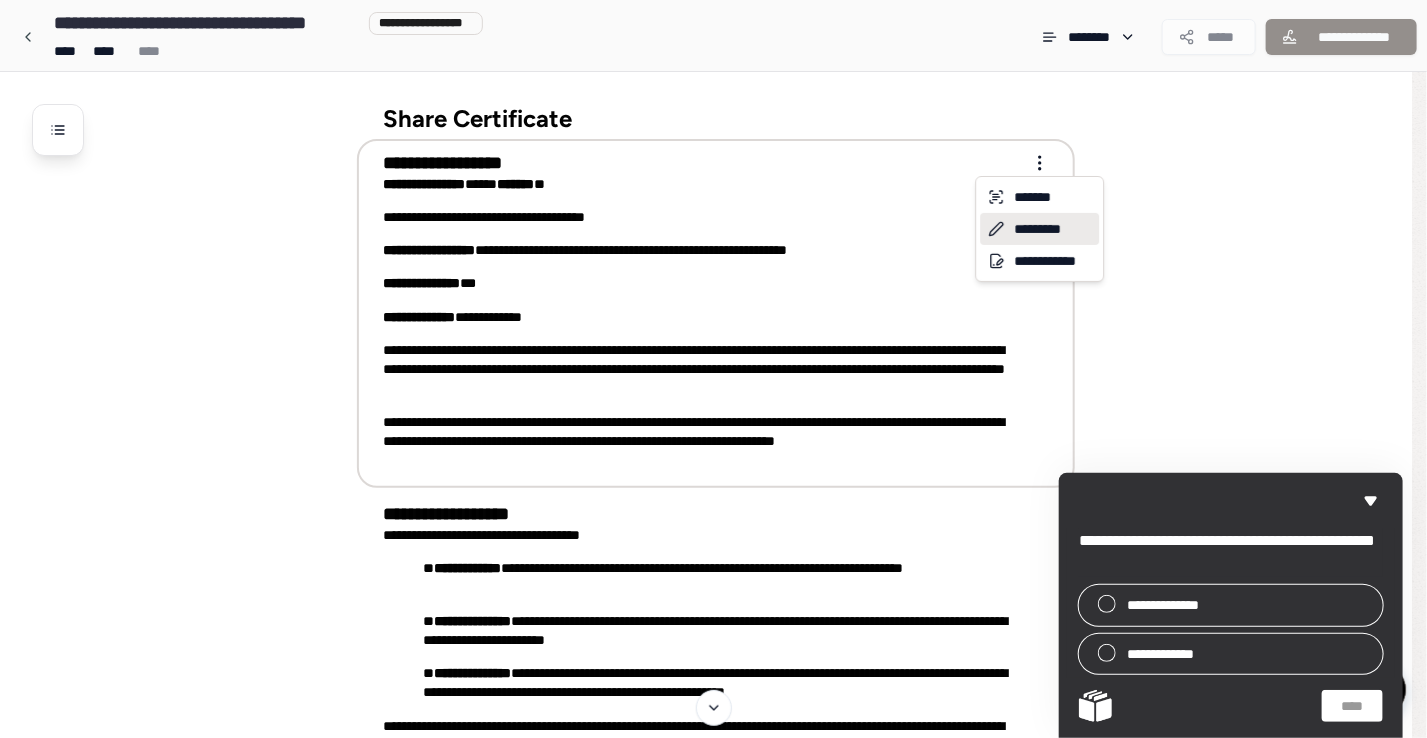 click on "*********" at bounding box center (1039, 229) 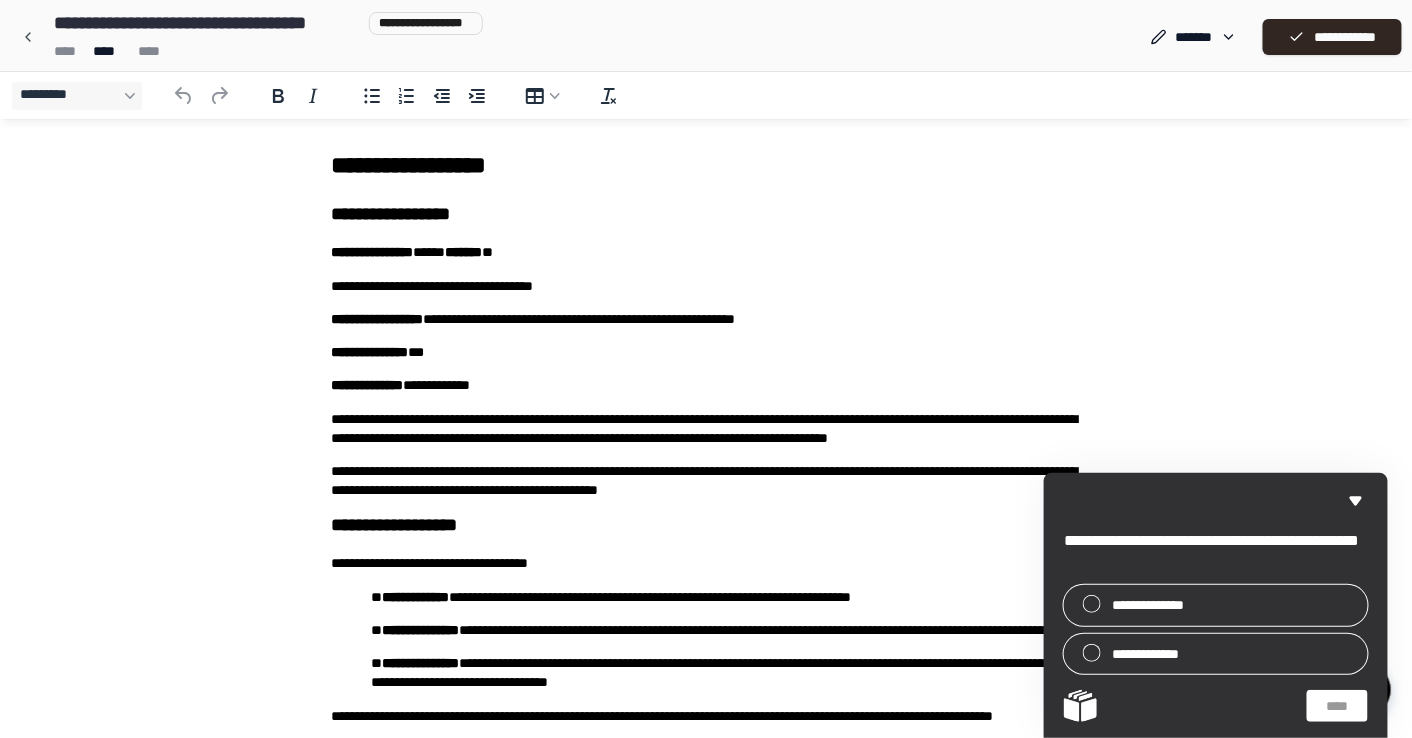 scroll, scrollTop: 0, scrollLeft: 0, axis: both 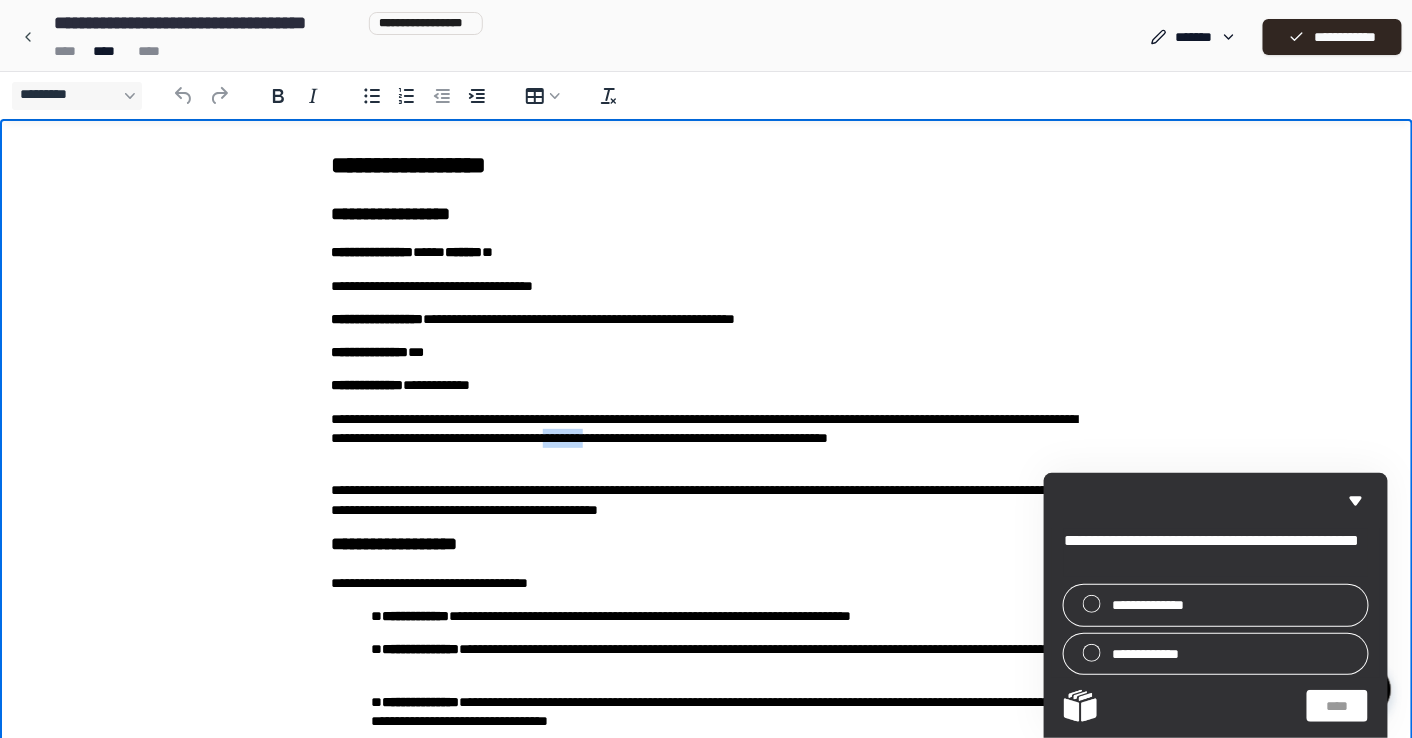 drag, startPoint x: 918, startPoint y: 438, endPoint x: 866, endPoint y: 436, distance: 52.03845 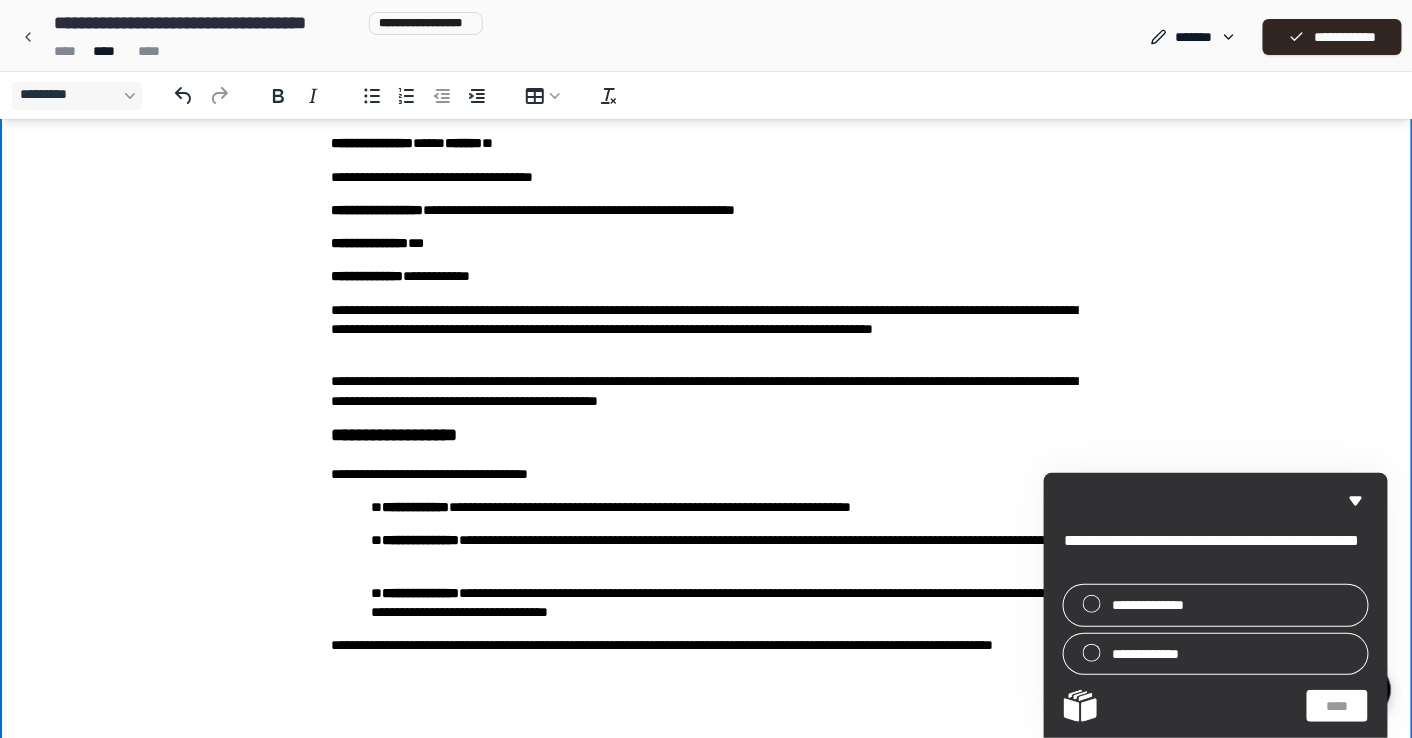 scroll, scrollTop: 133, scrollLeft: 0, axis: vertical 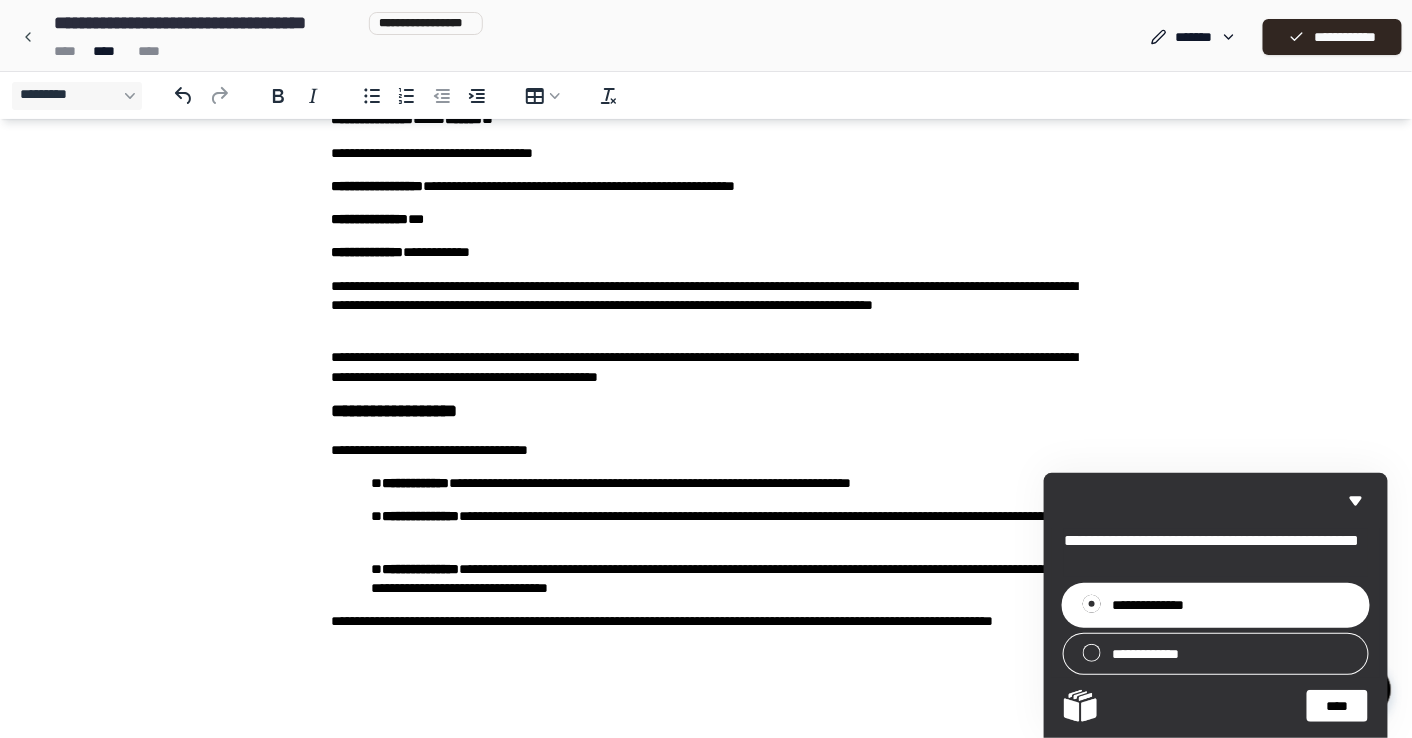 click on "****" at bounding box center [1337, 706] 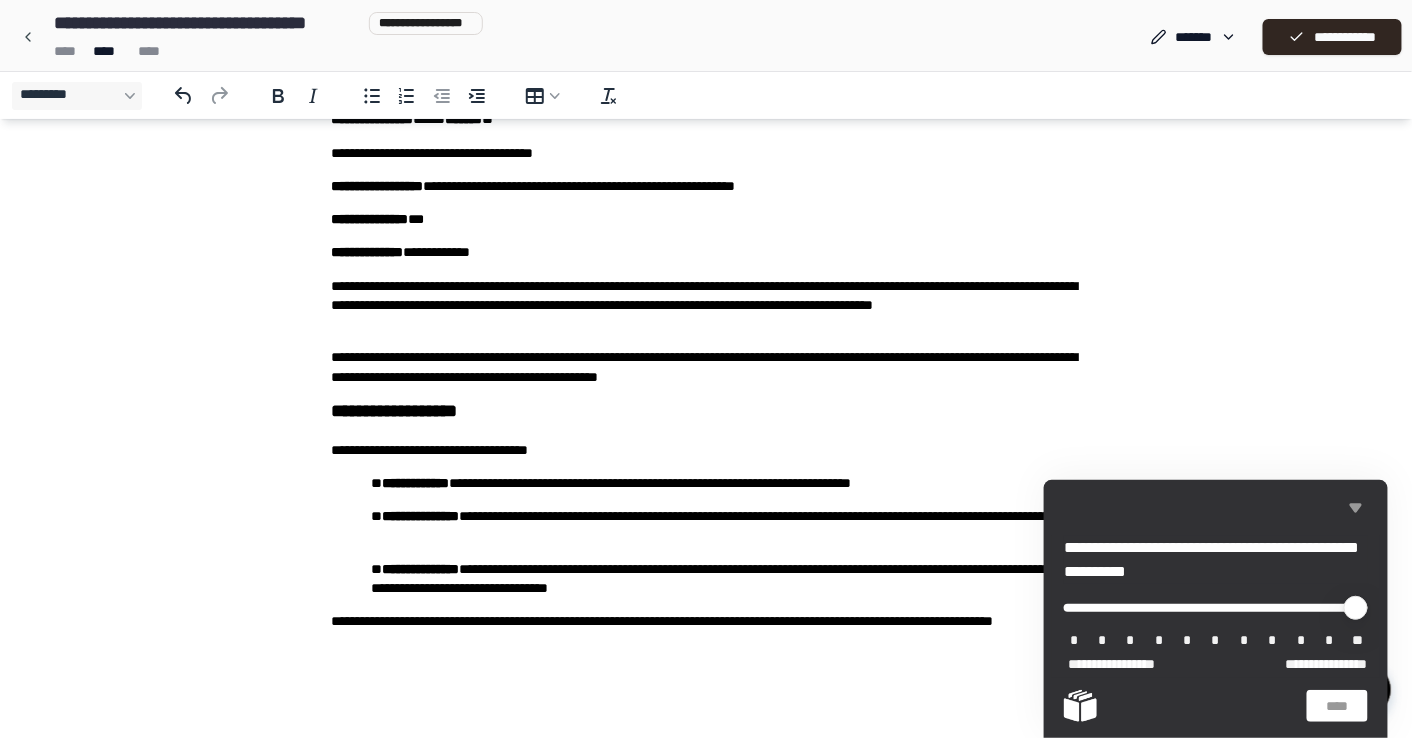 click 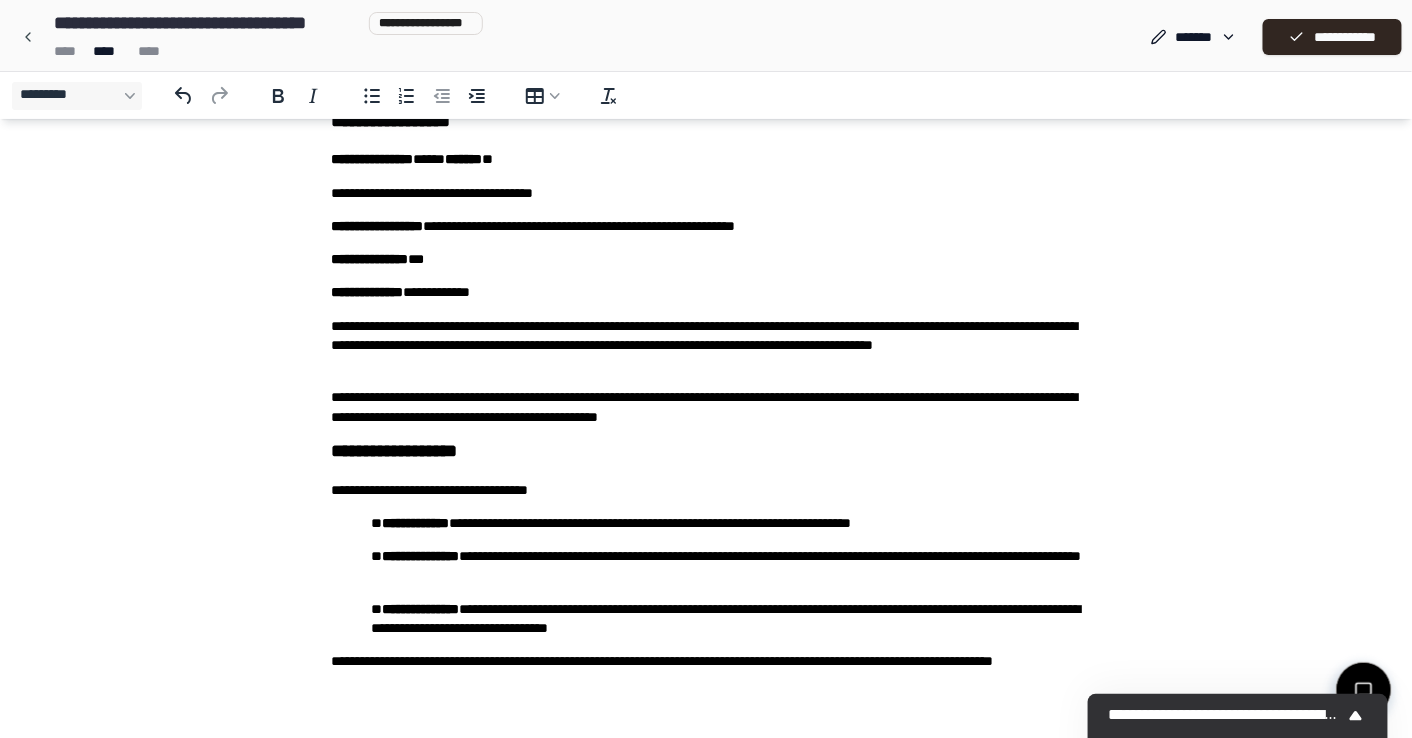 scroll, scrollTop: 133, scrollLeft: 0, axis: vertical 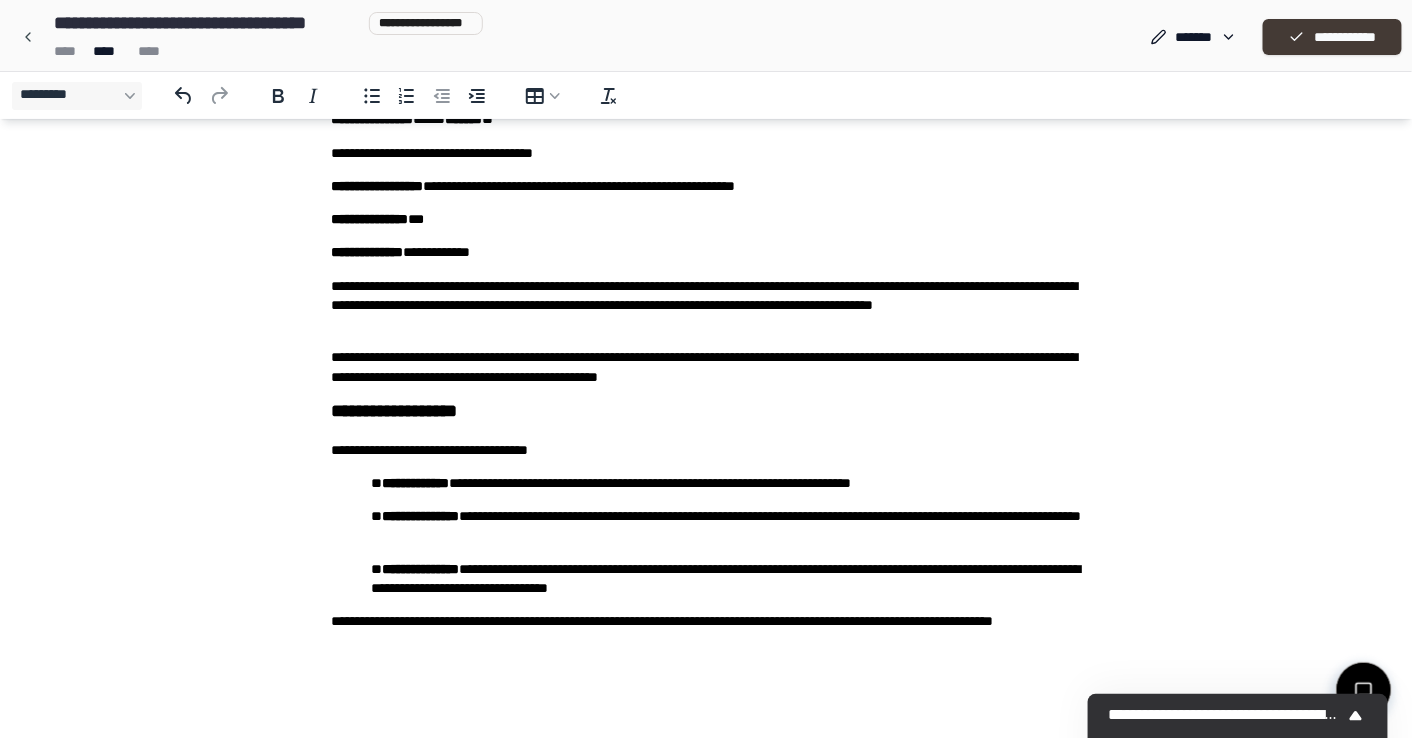 click on "**********" at bounding box center [1332, 37] 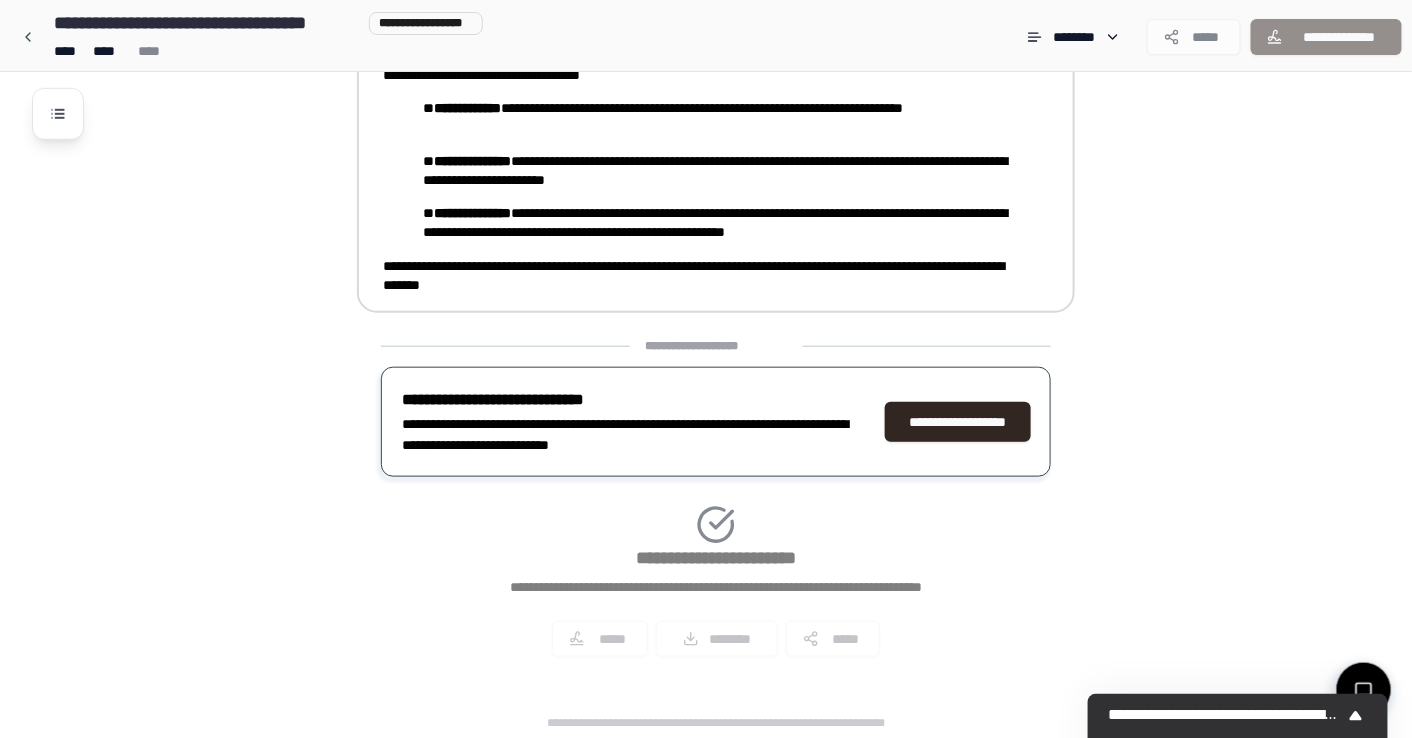 scroll, scrollTop: 60, scrollLeft: 0, axis: vertical 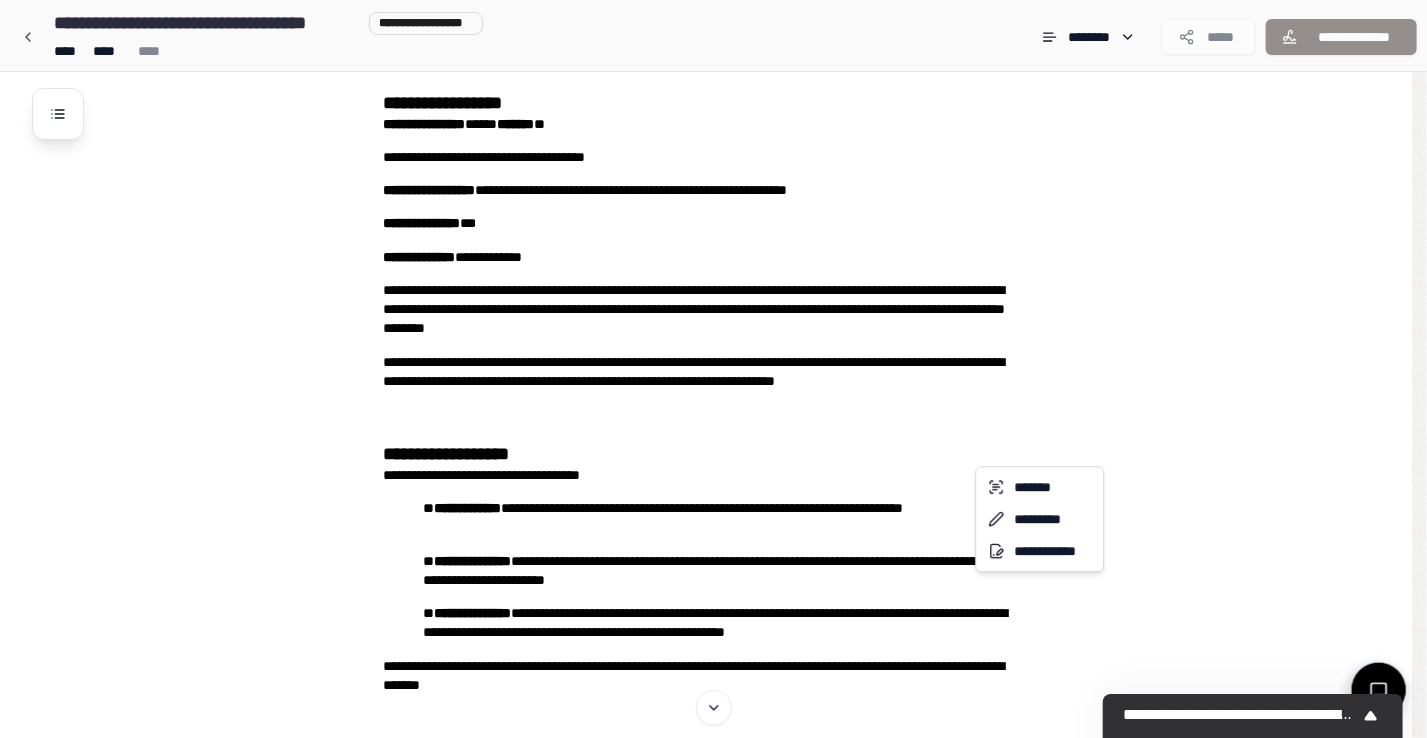 click on "**********" at bounding box center [713, 539] 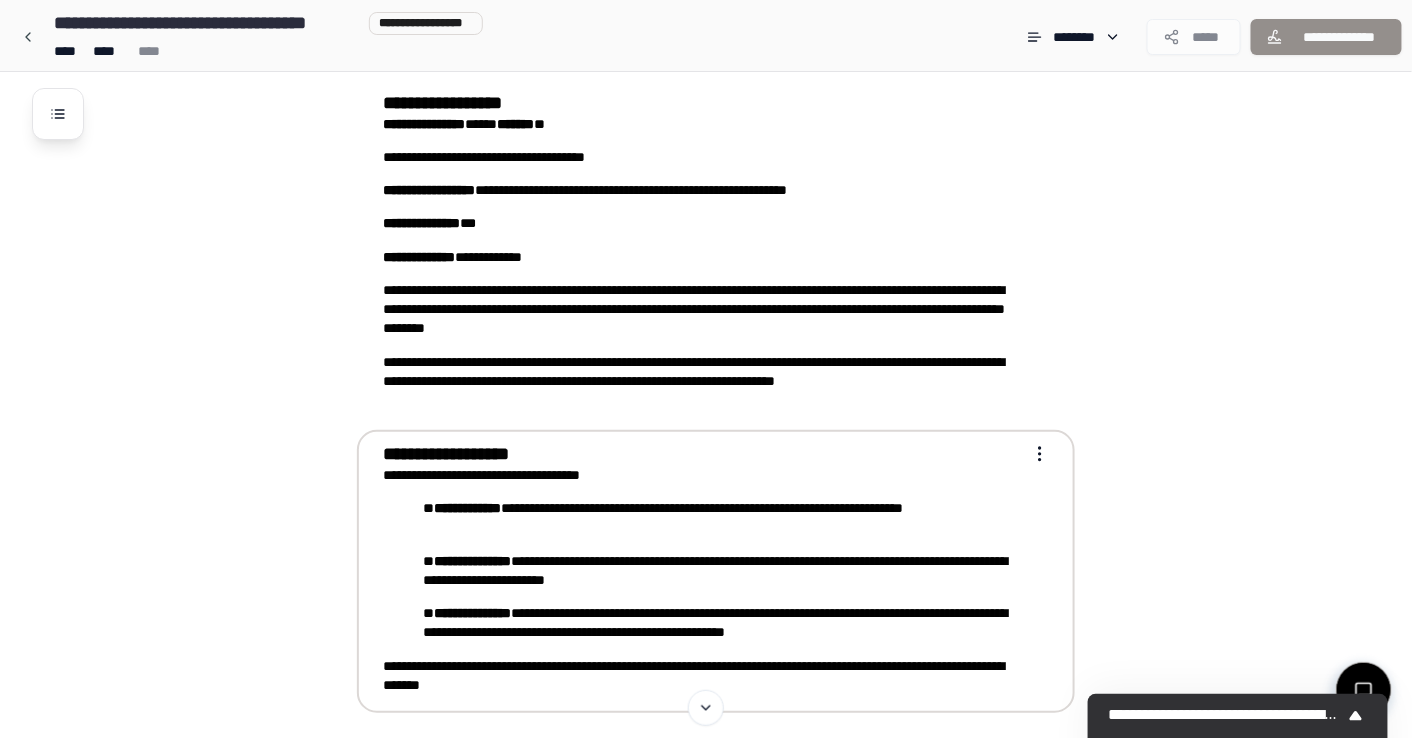 scroll, scrollTop: 460, scrollLeft: 0, axis: vertical 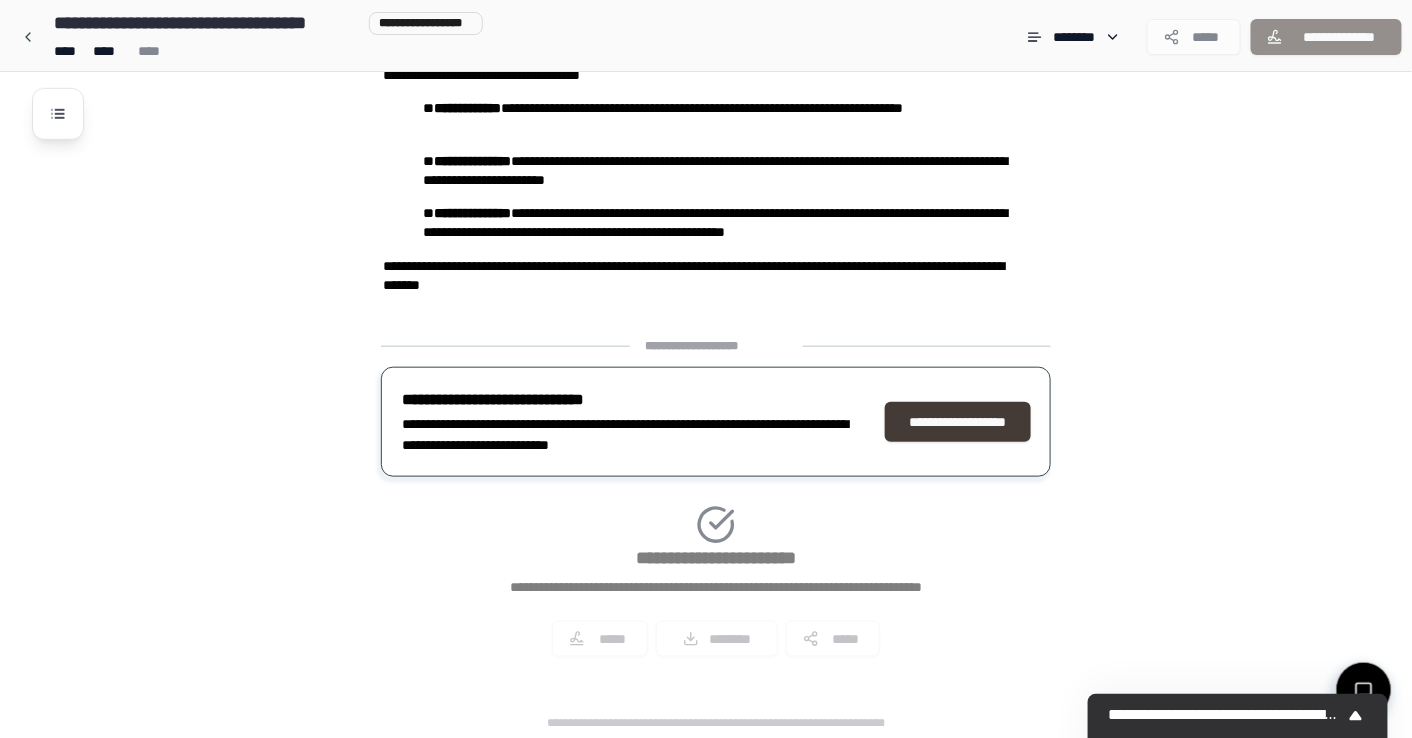 click on "**********" at bounding box center [958, 422] 